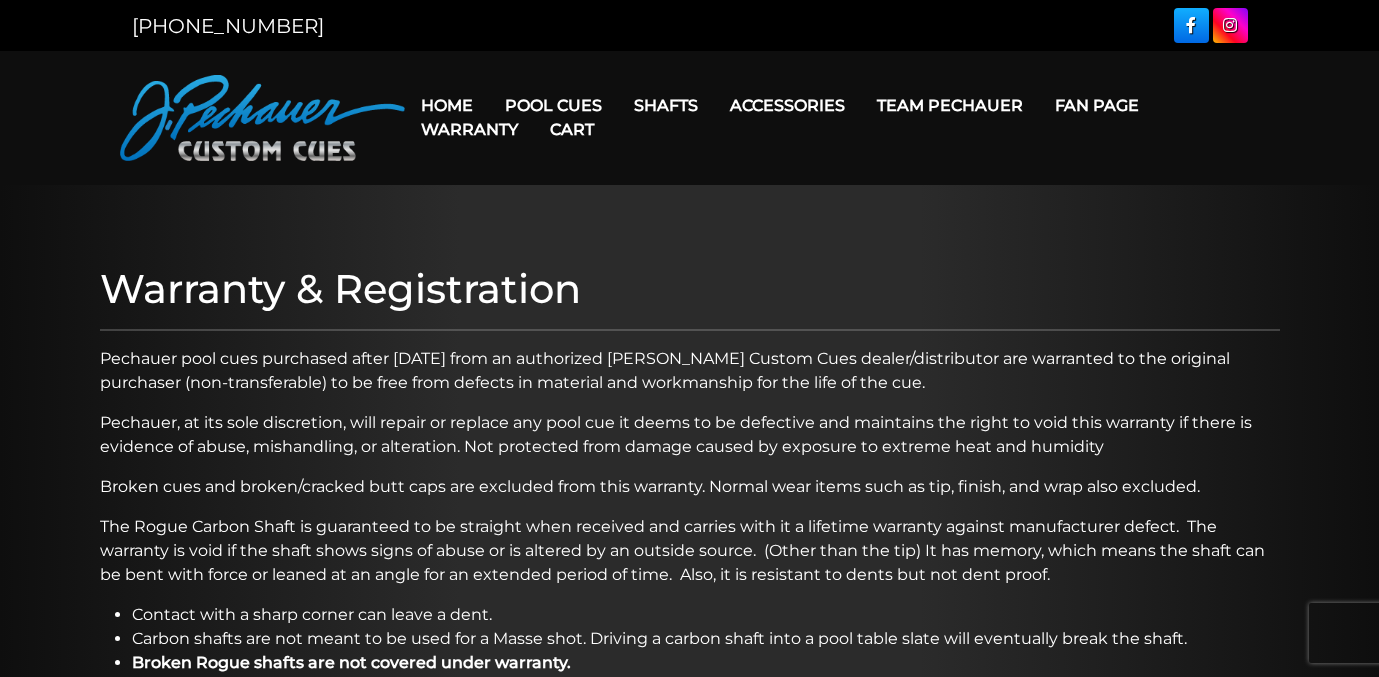 scroll, scrollTop: 22, scrollLeft: 0, axis: vertical 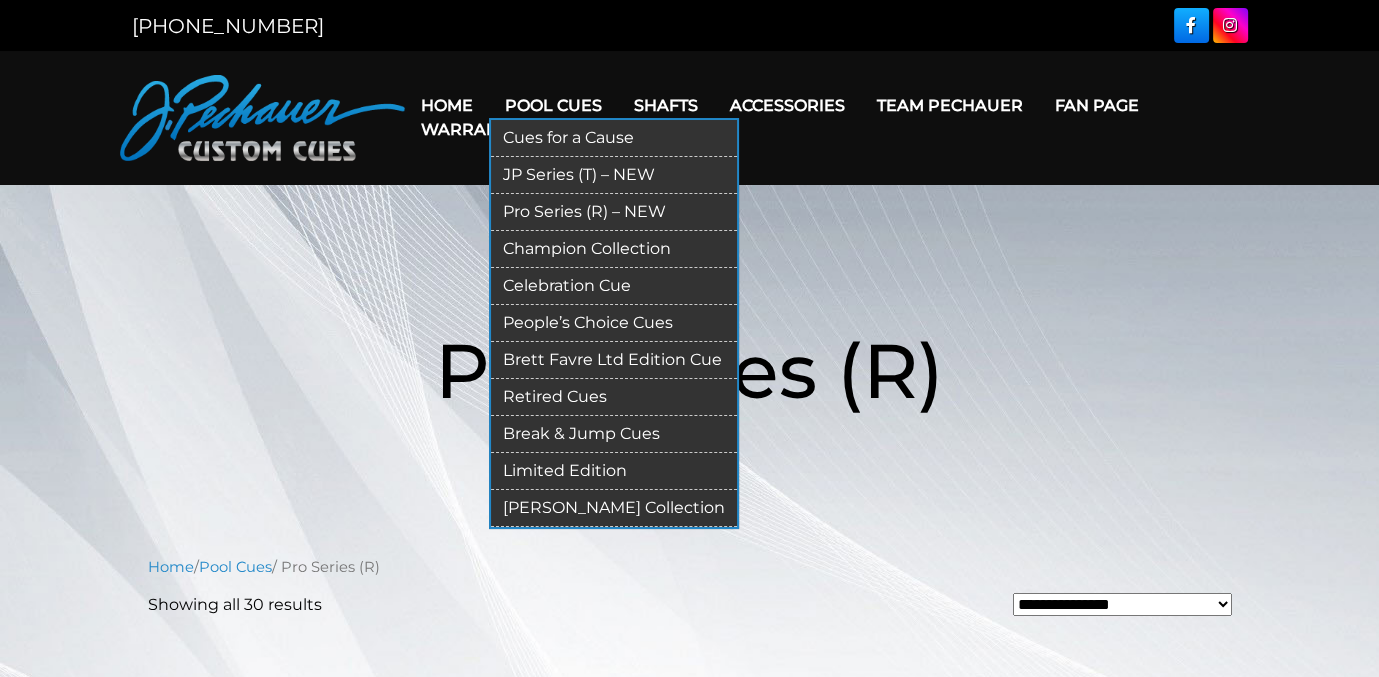 click on "Retired Cues" at bounding box center (614, 397) 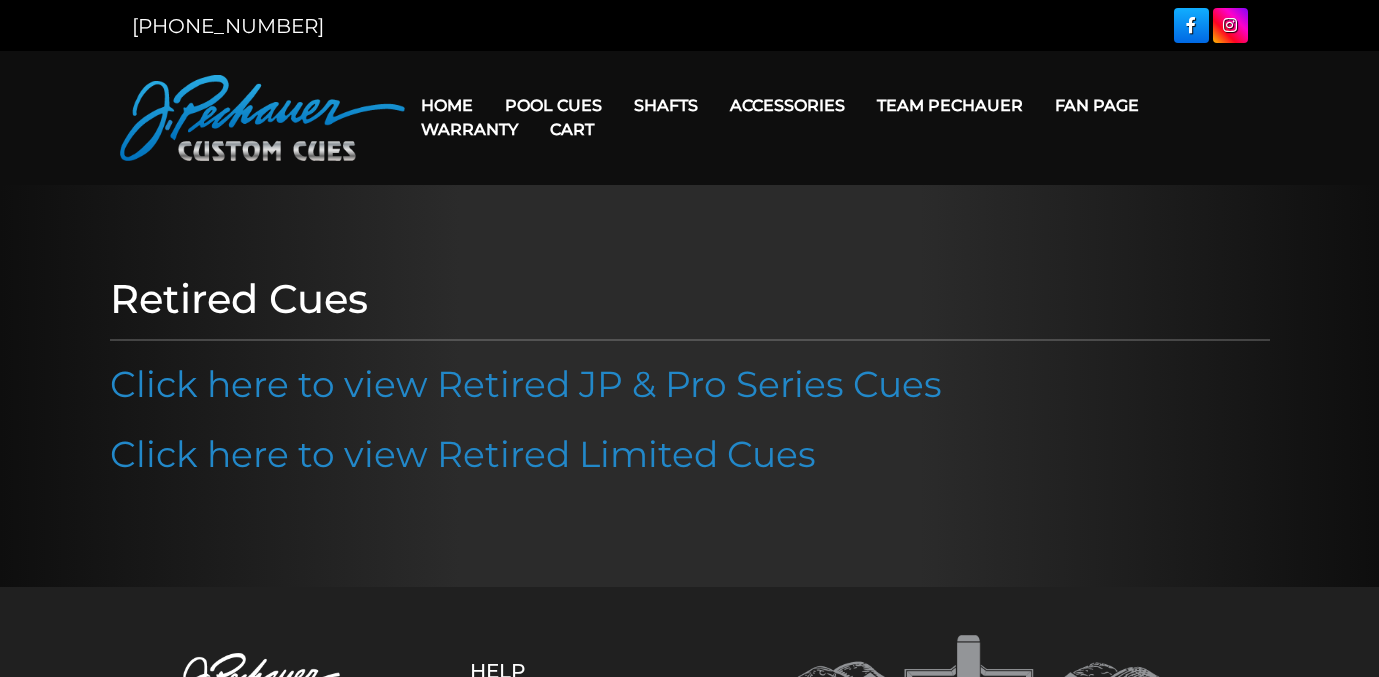 scroll, scrollTop: 0, scrollLeft: 0, axis: both 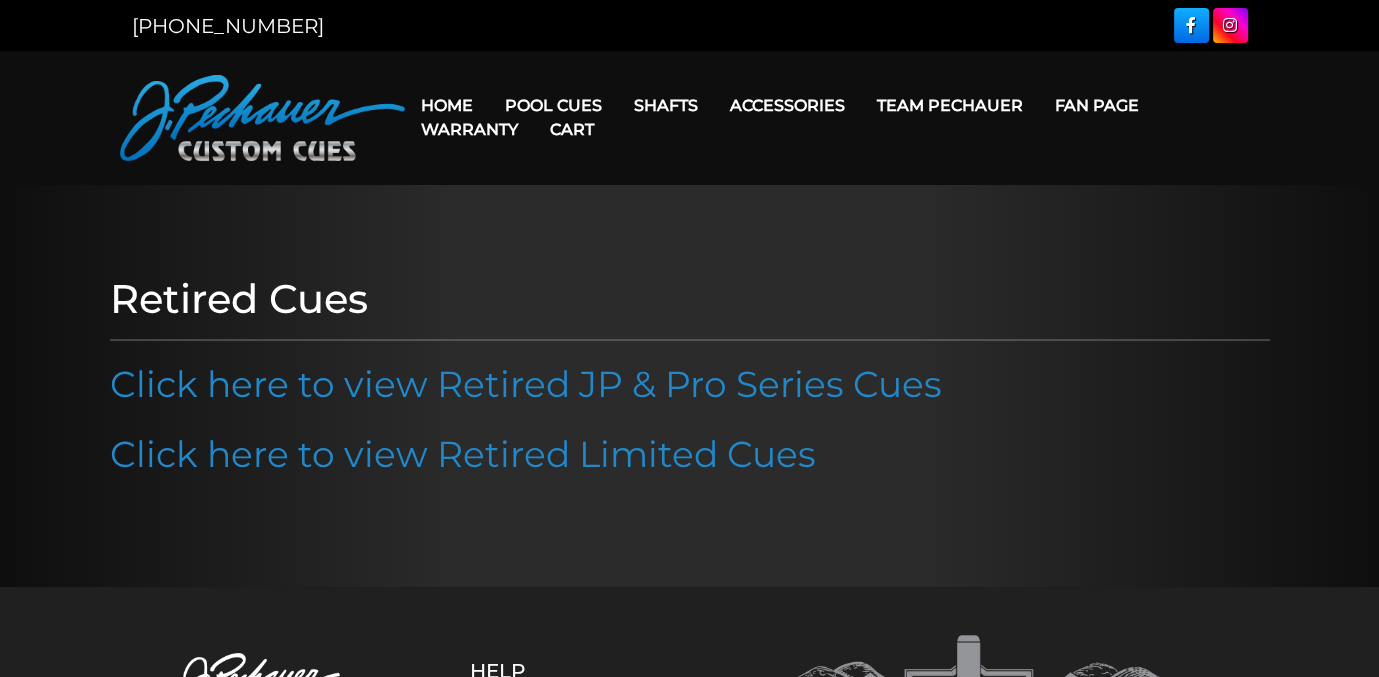 click on "Click here to view Retired JP & Pro Series Cues" at bounding box center [526, 384] 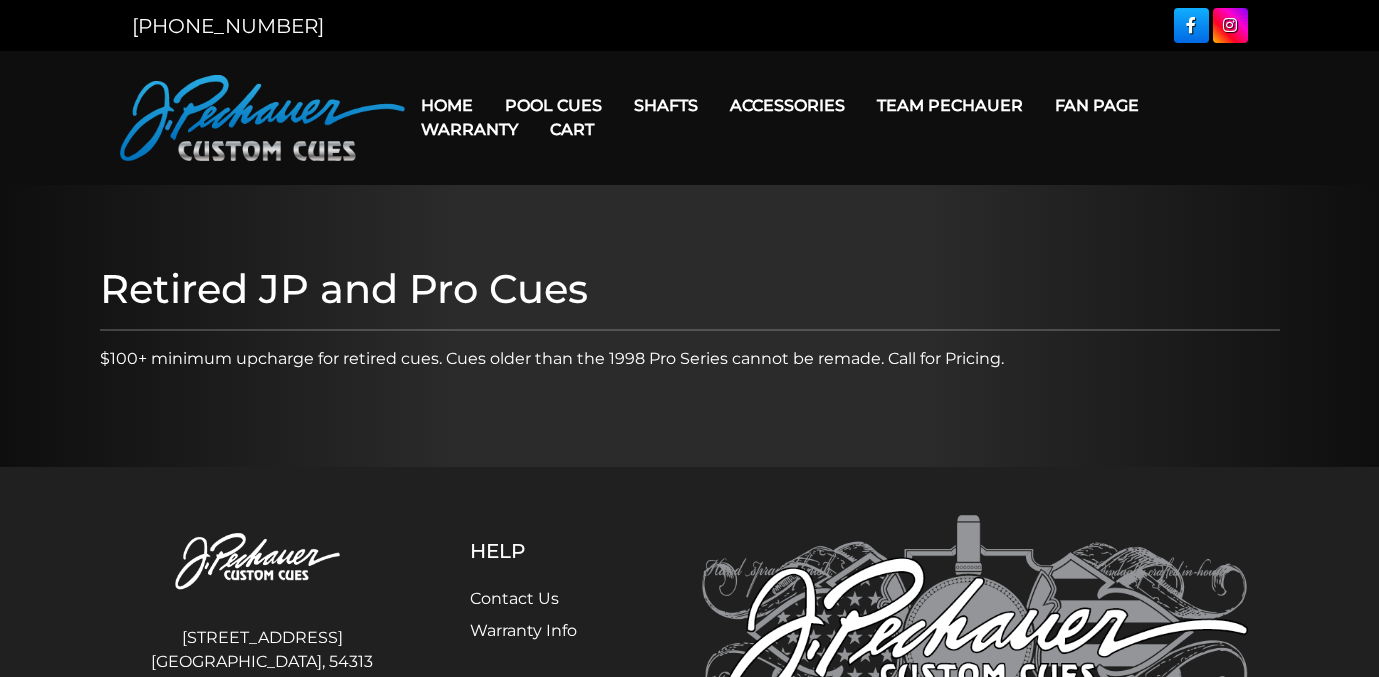 scroll, scrollTop: 0, scrollLeft: 0, axis: both 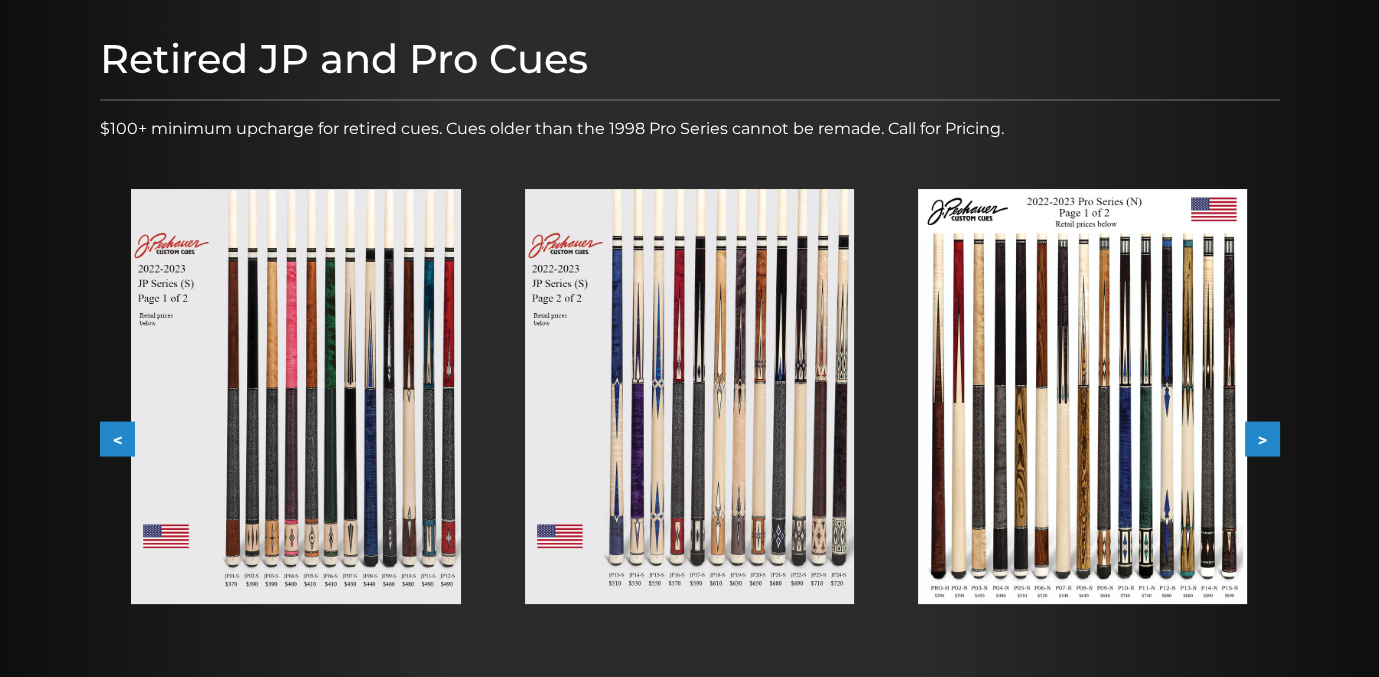 click on ">" at bounding box center (1262, 439) 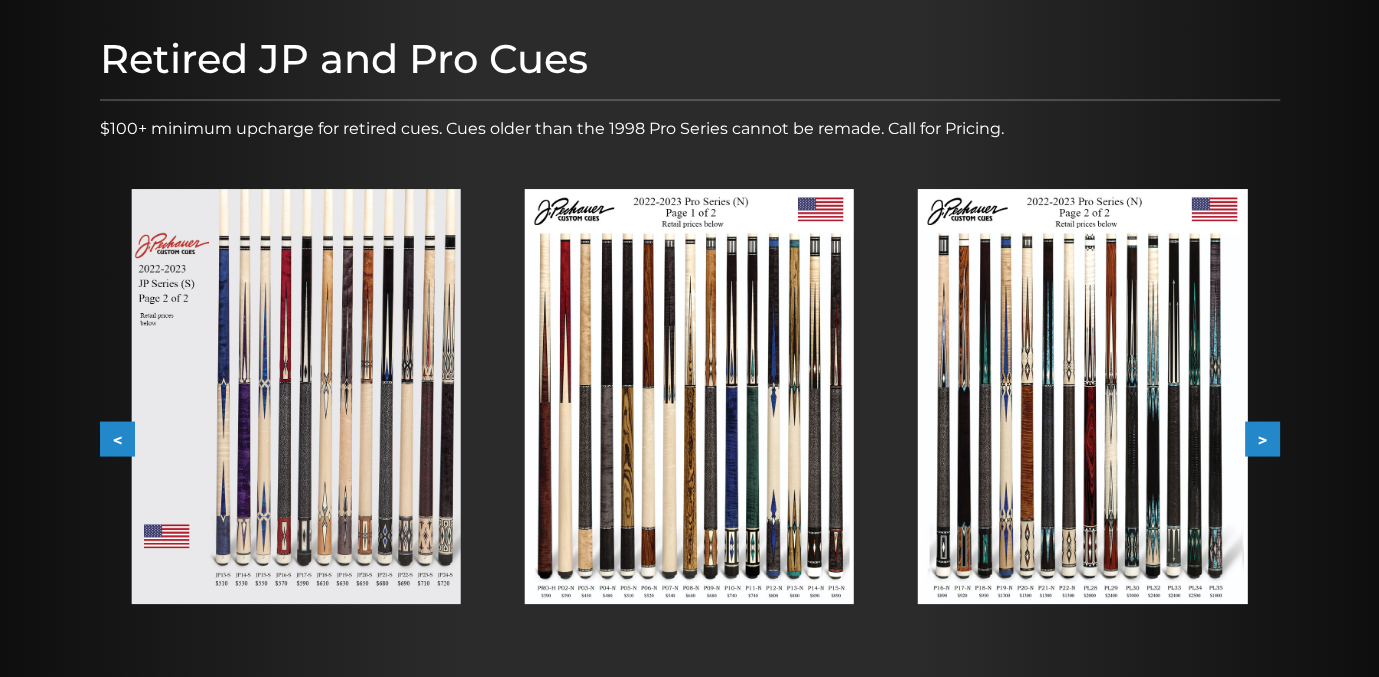 click on ">" at bounding box center (1262, 439) 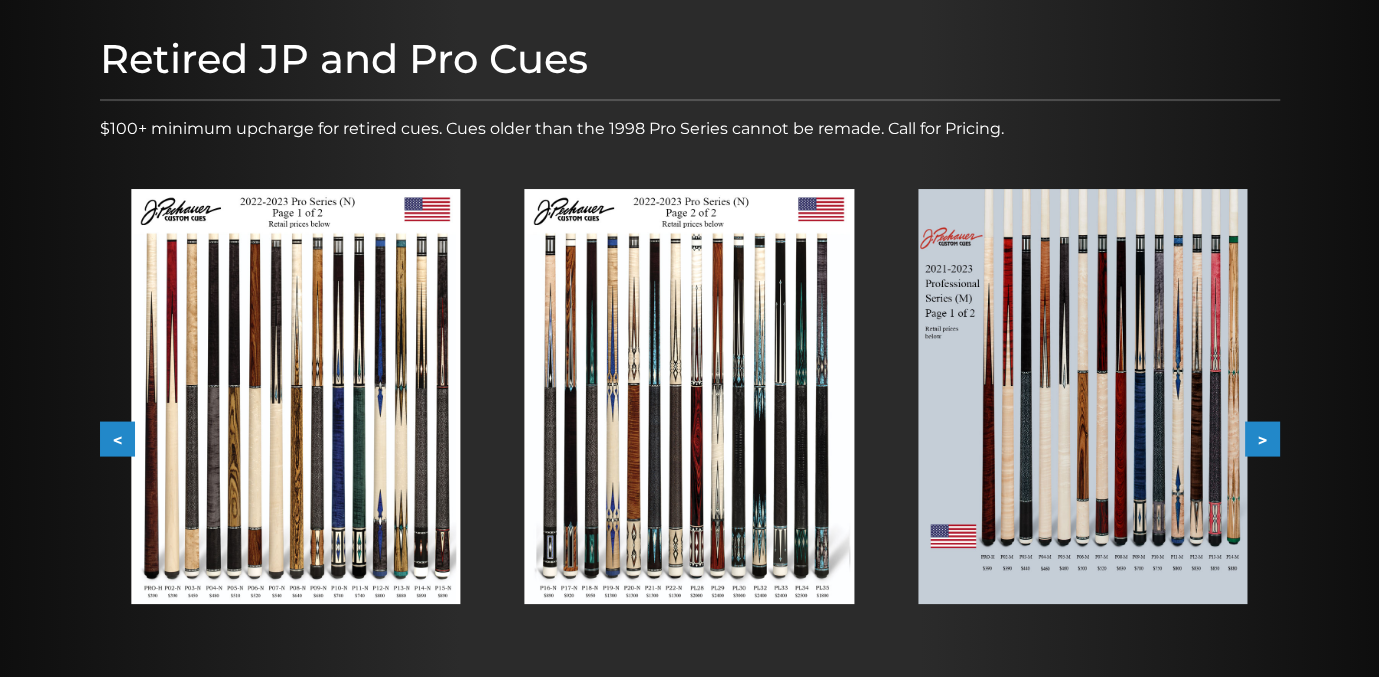 click on ">" at bounding box center [1262, 439] 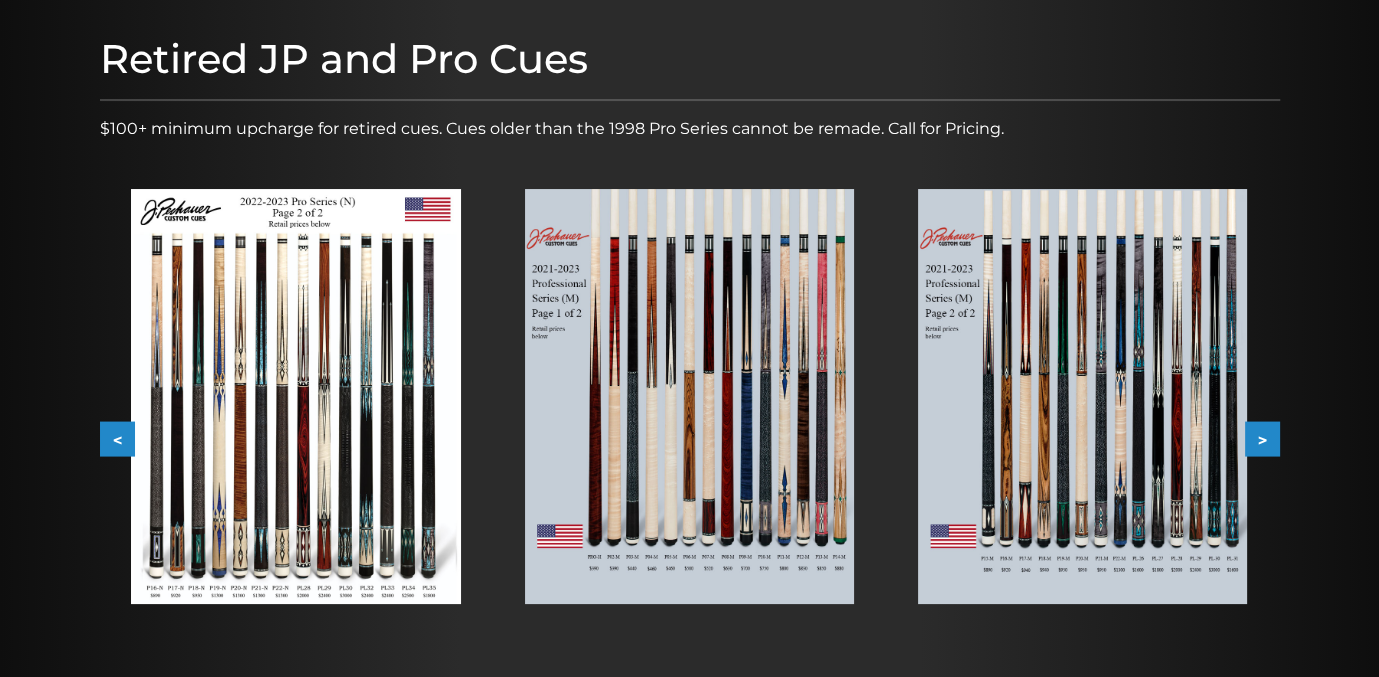 click on ">" at bounding box center [1262, 439] 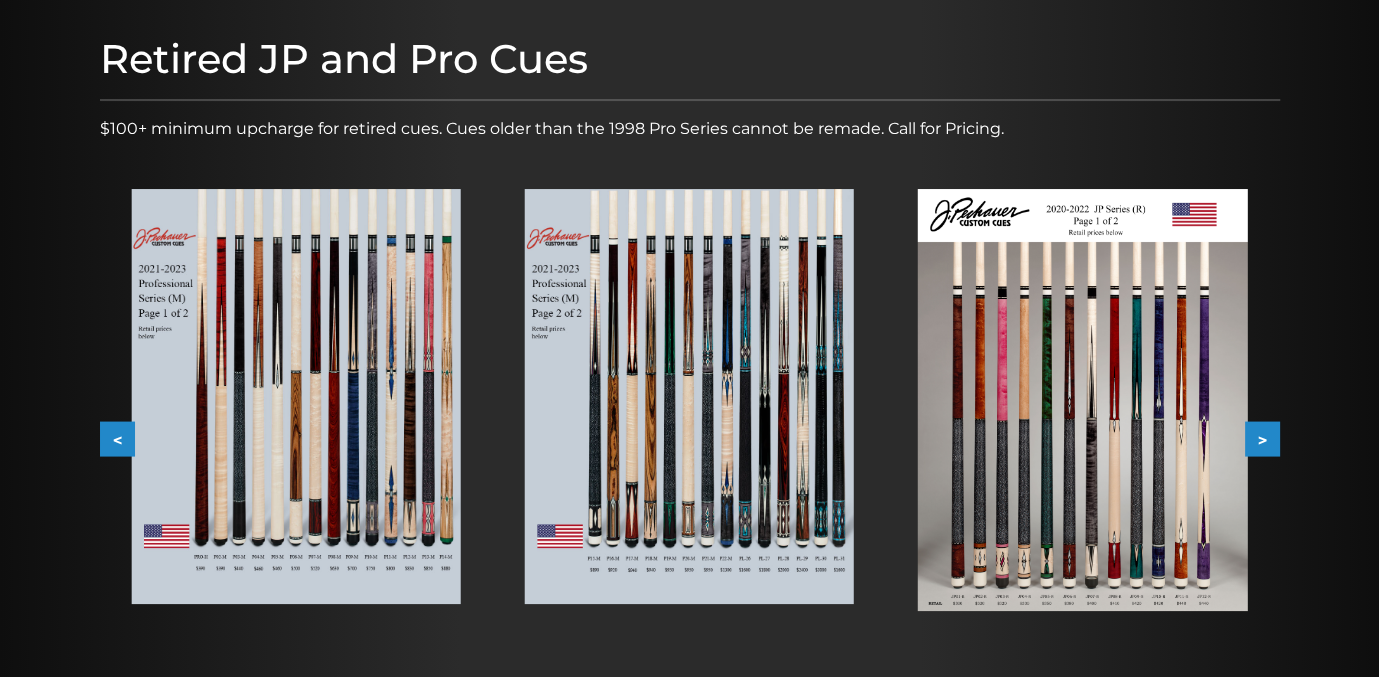 click on ">" at bounding box center [1262, 439] 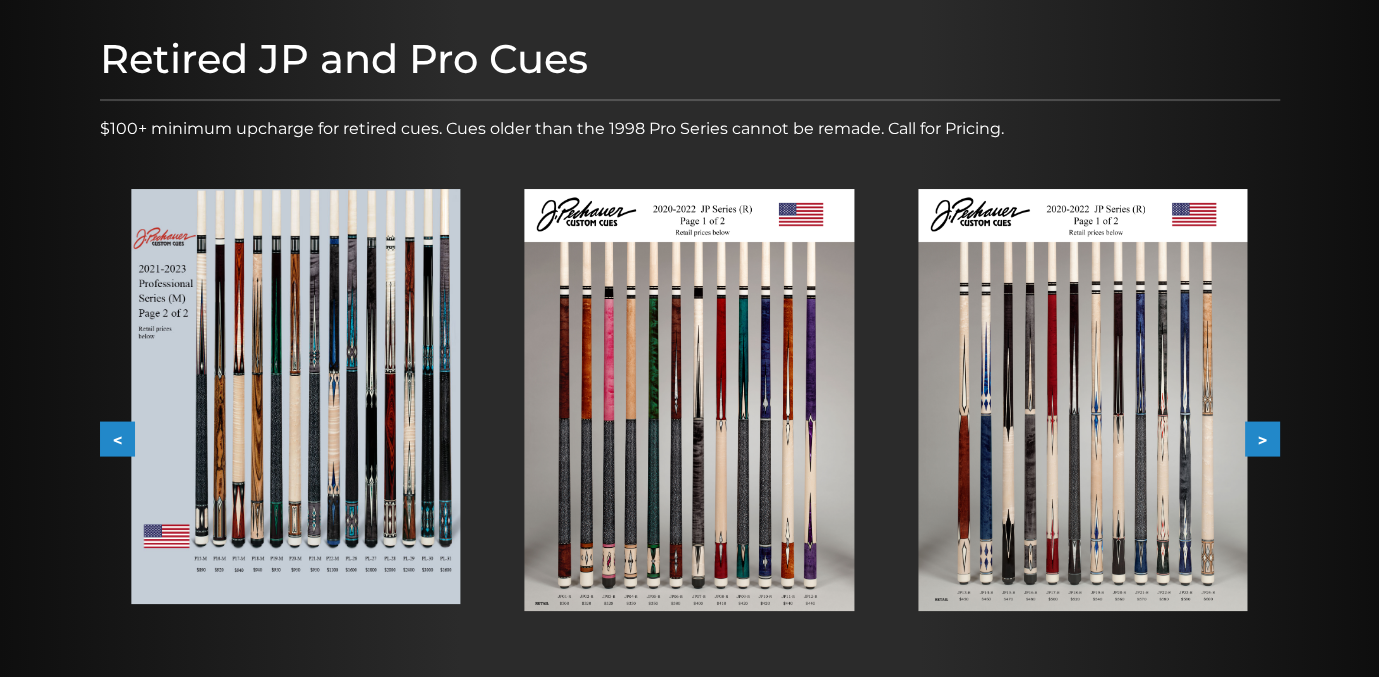 click on ">" at bounding box center (1262, 439) 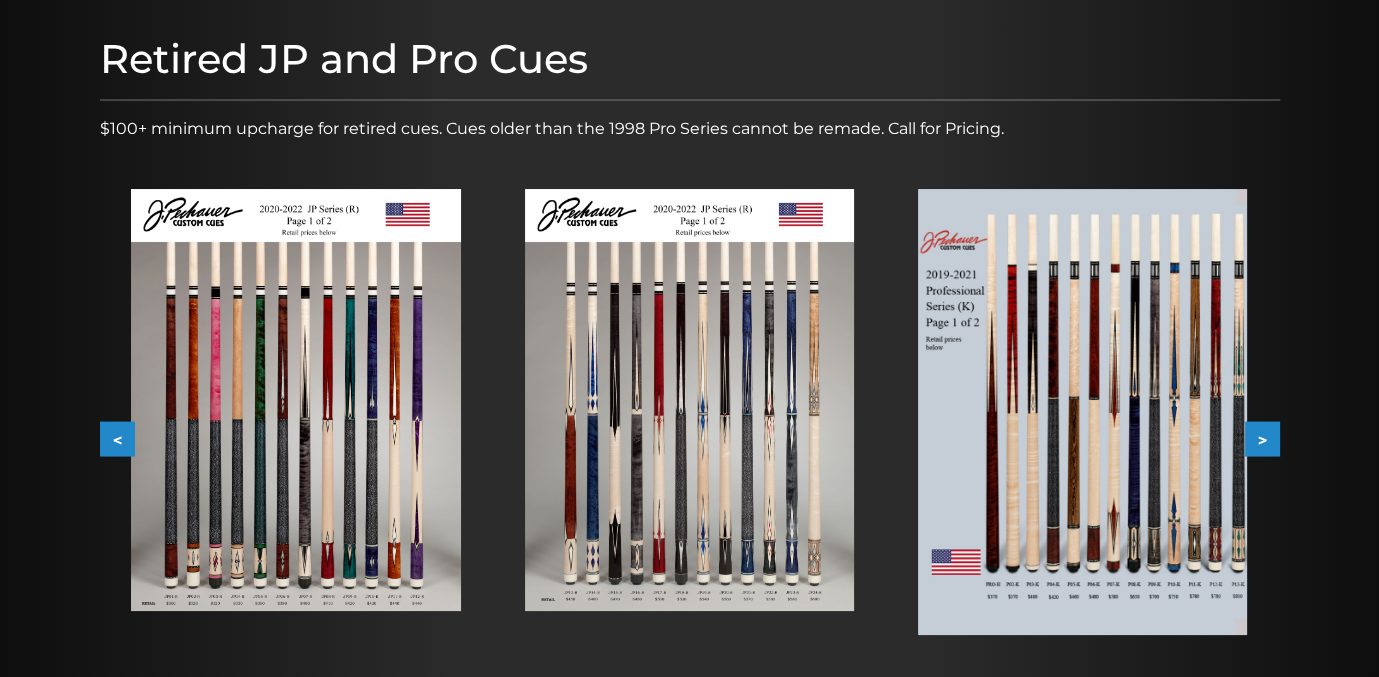 click on ">" at bounding box center [1262, 439] 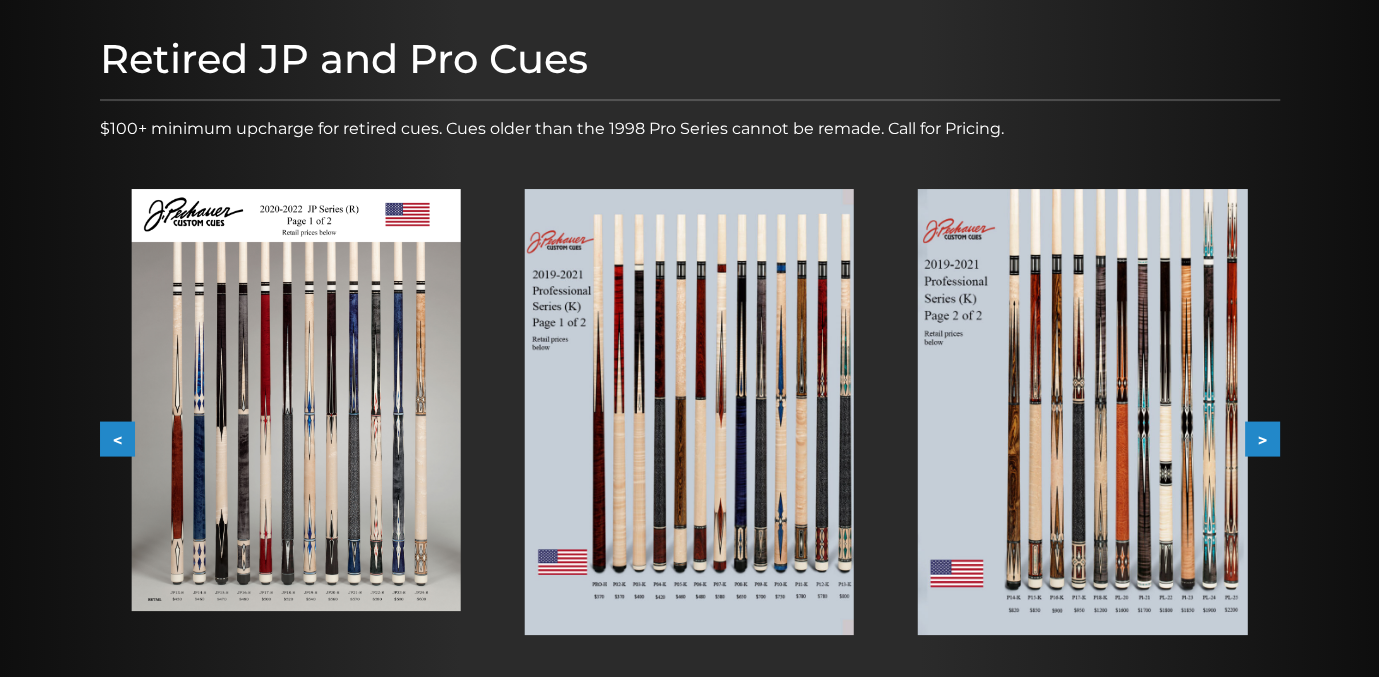 click at bounding box center (689, 412) 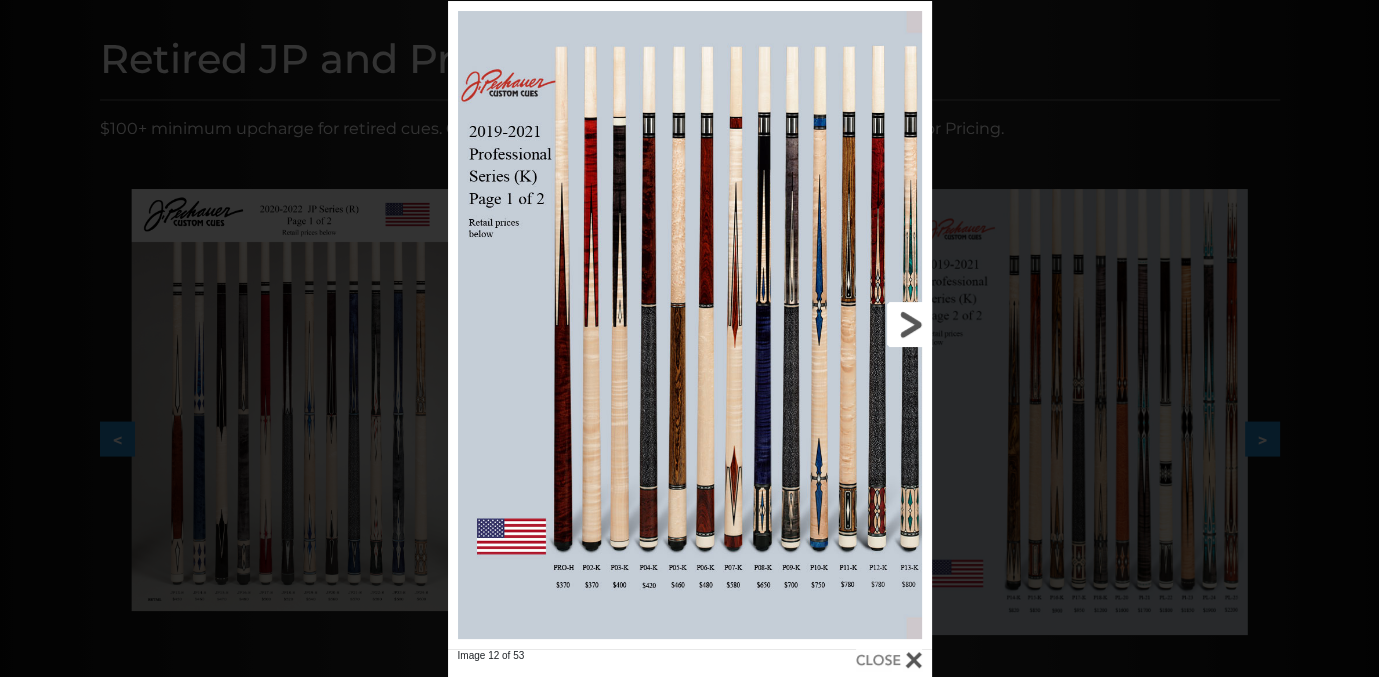 click at bounding box center [823, 325] 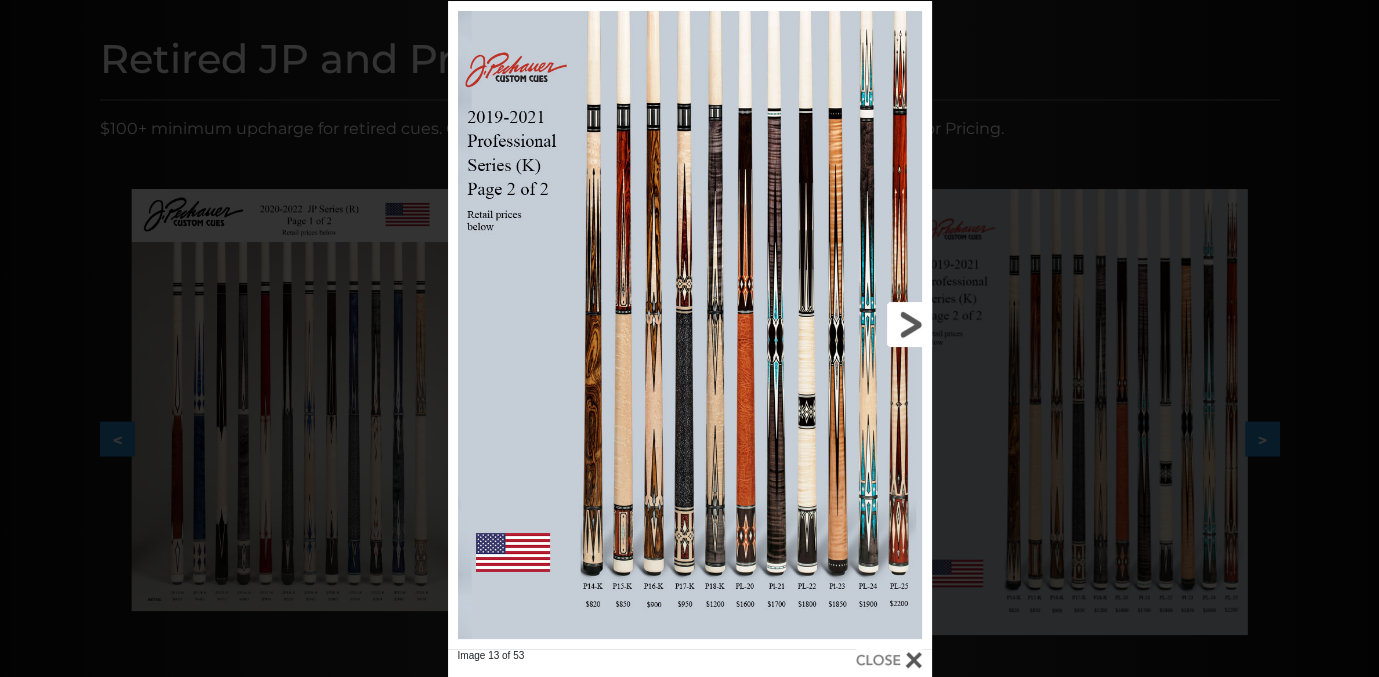 click at bounding box center [823, 325] 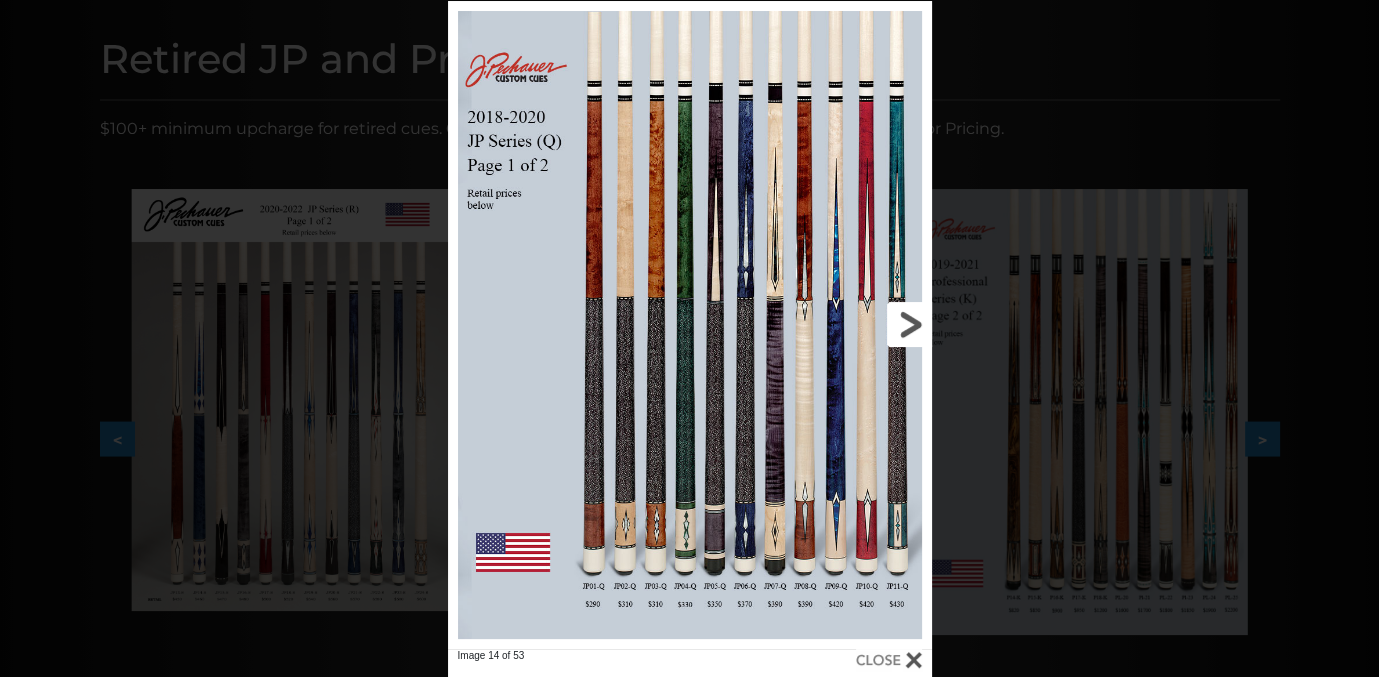 click at bounding box center (823, 325) 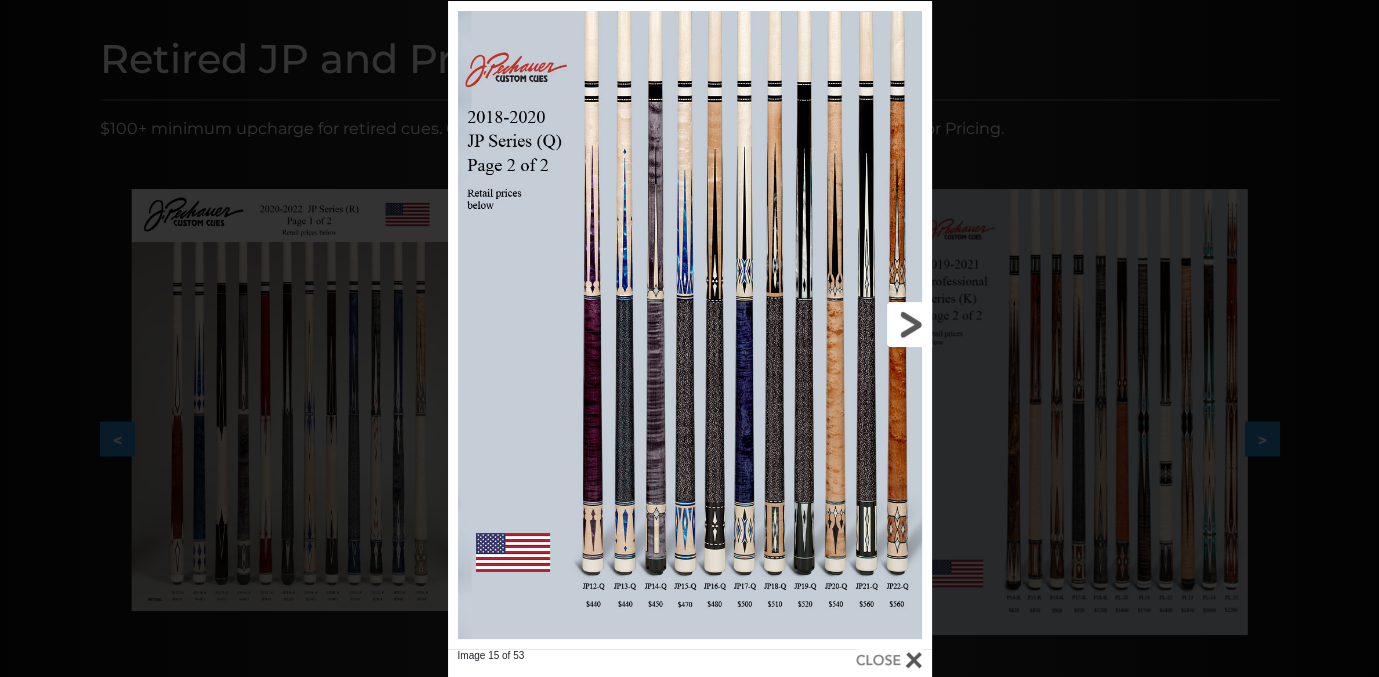 click at bounding box center [823, 325] 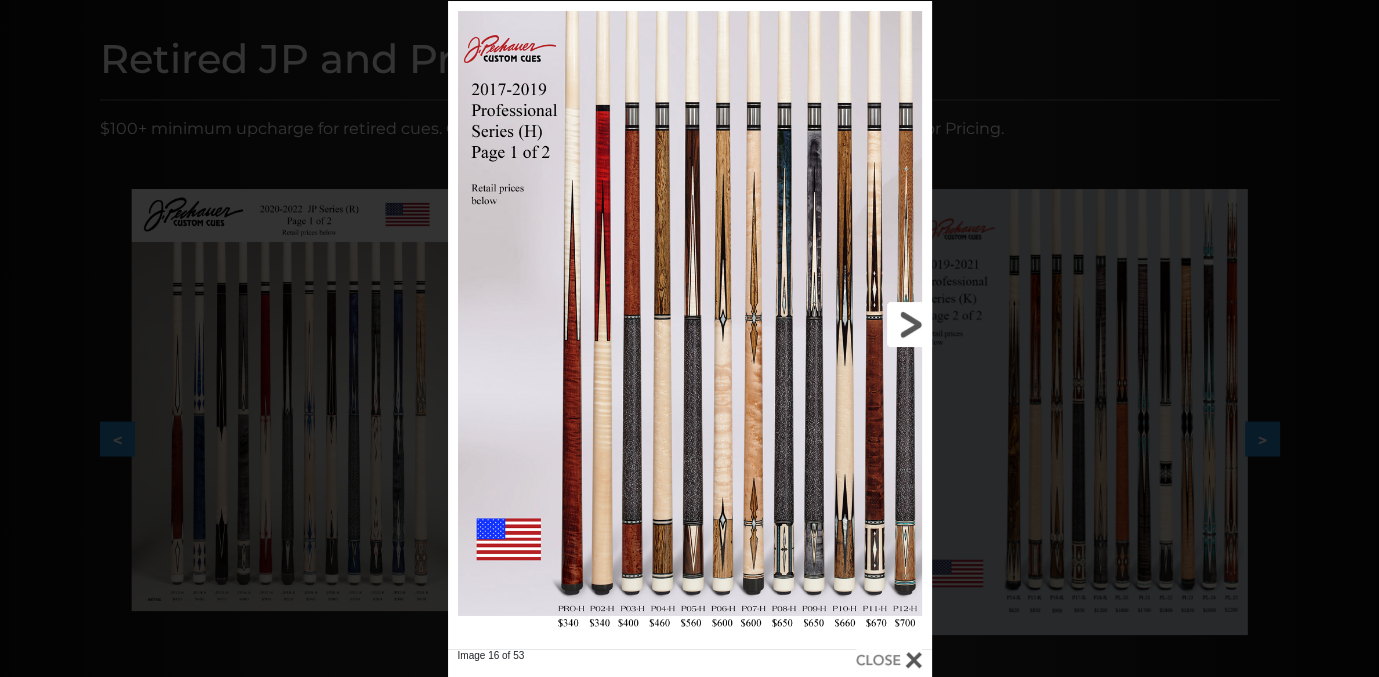 click at bounding box center (823, 325) 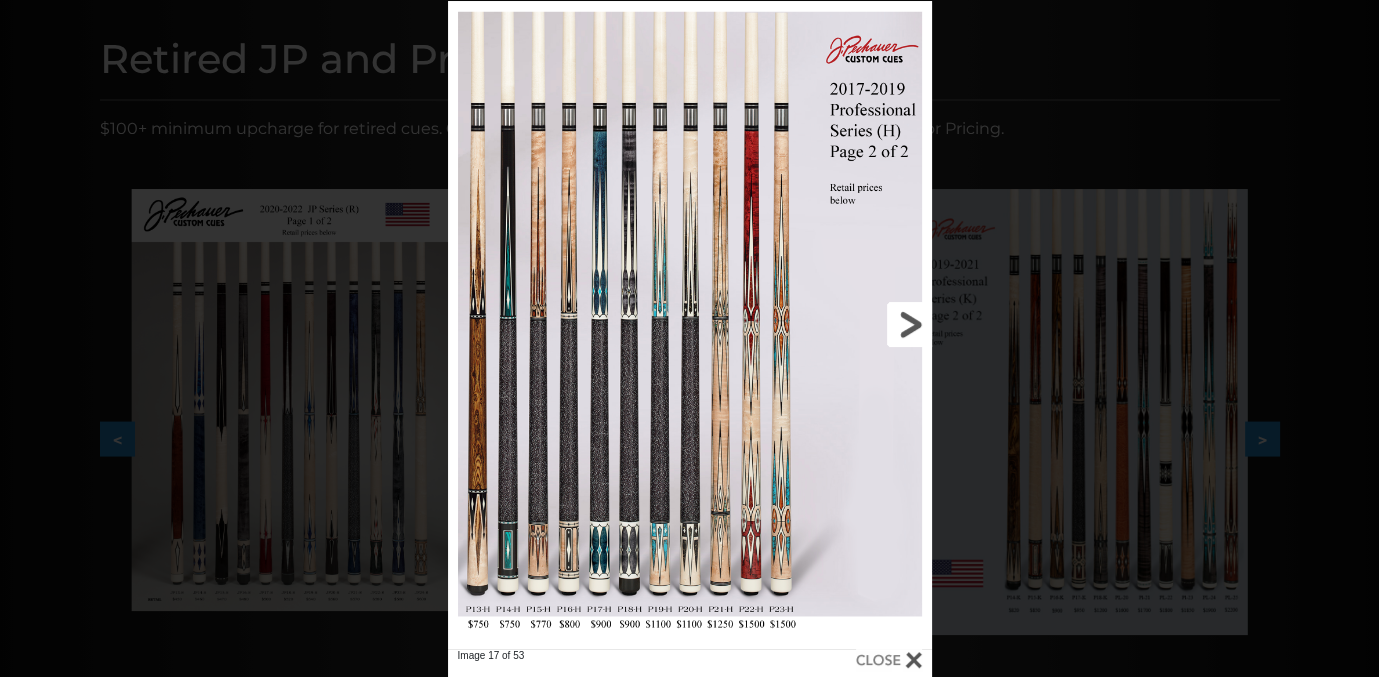 click at bounding box center (823, 325) 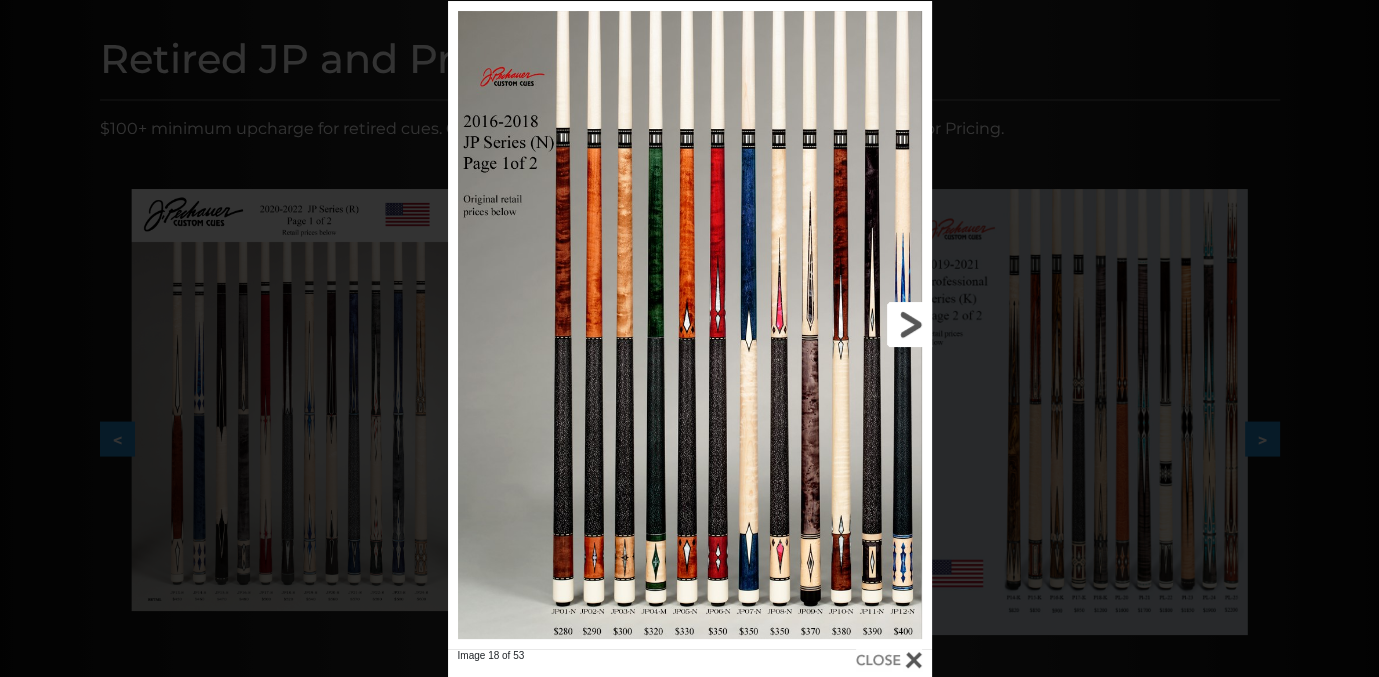 click at bounding box center (823, 325) 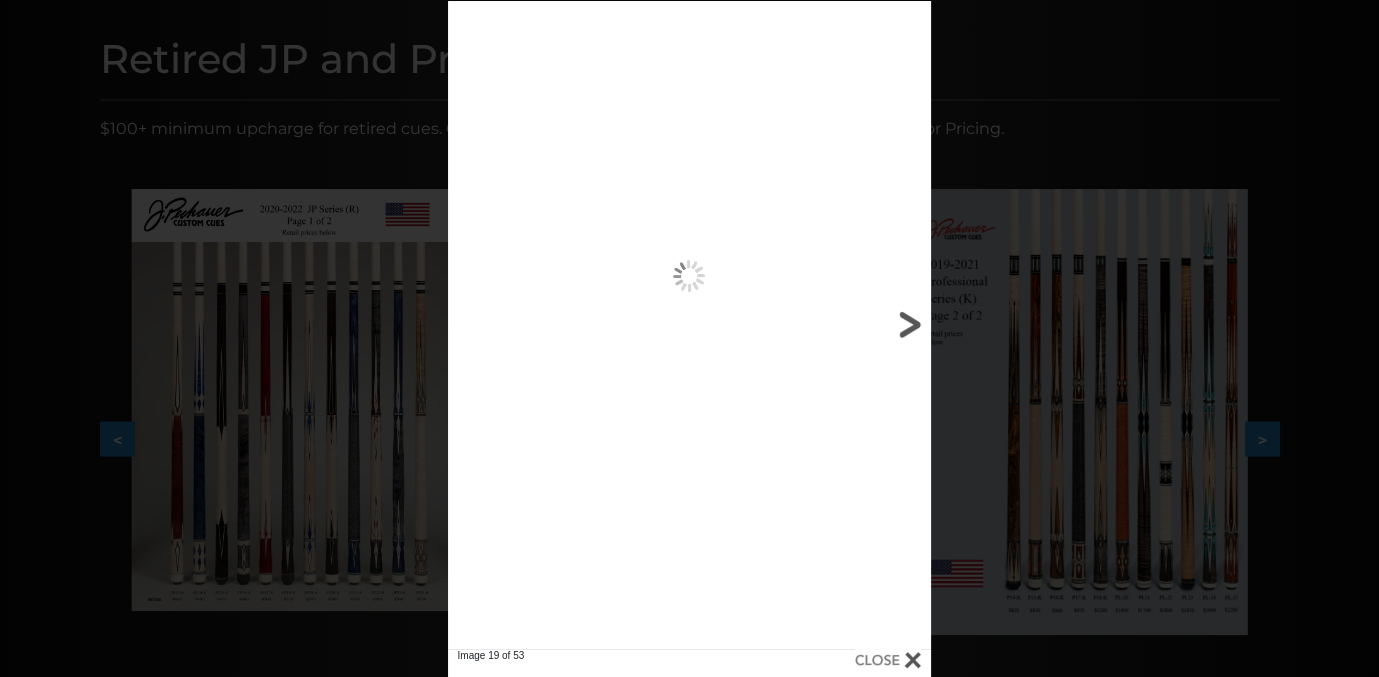 click at bounding box center (823, 325) 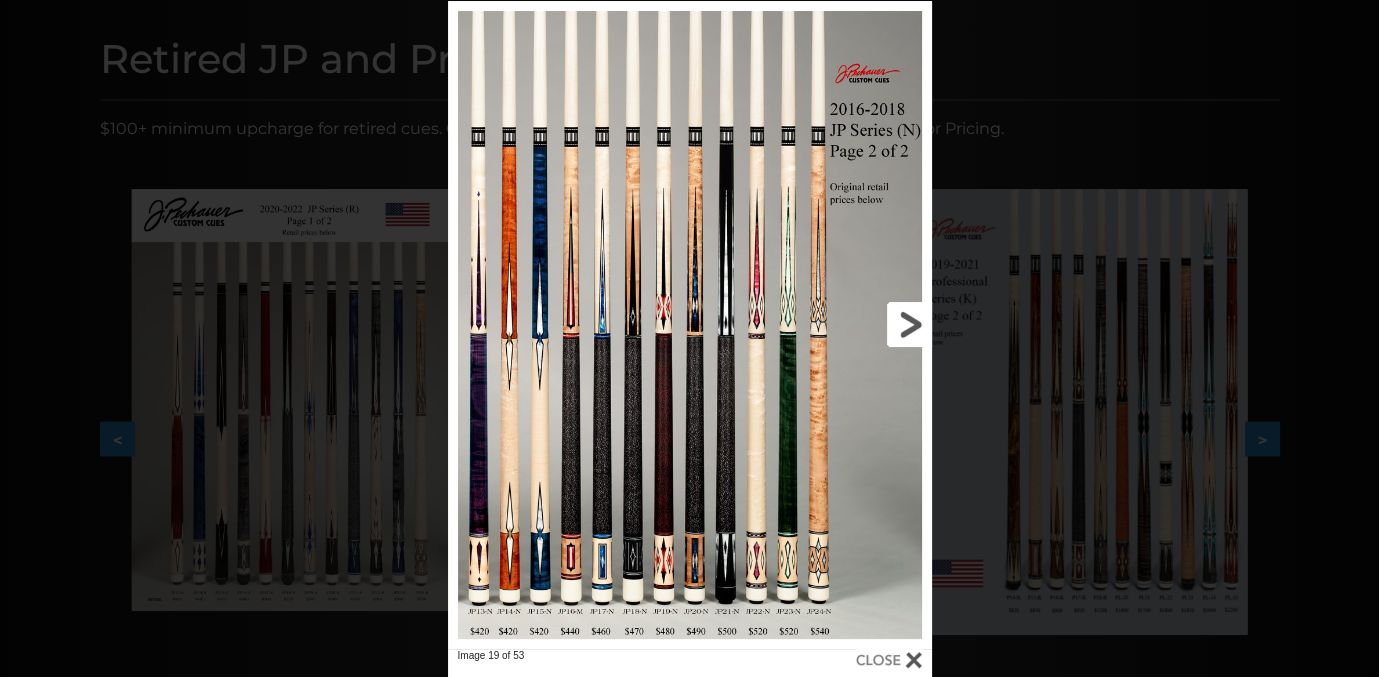 click at bounding box center (823, 325) 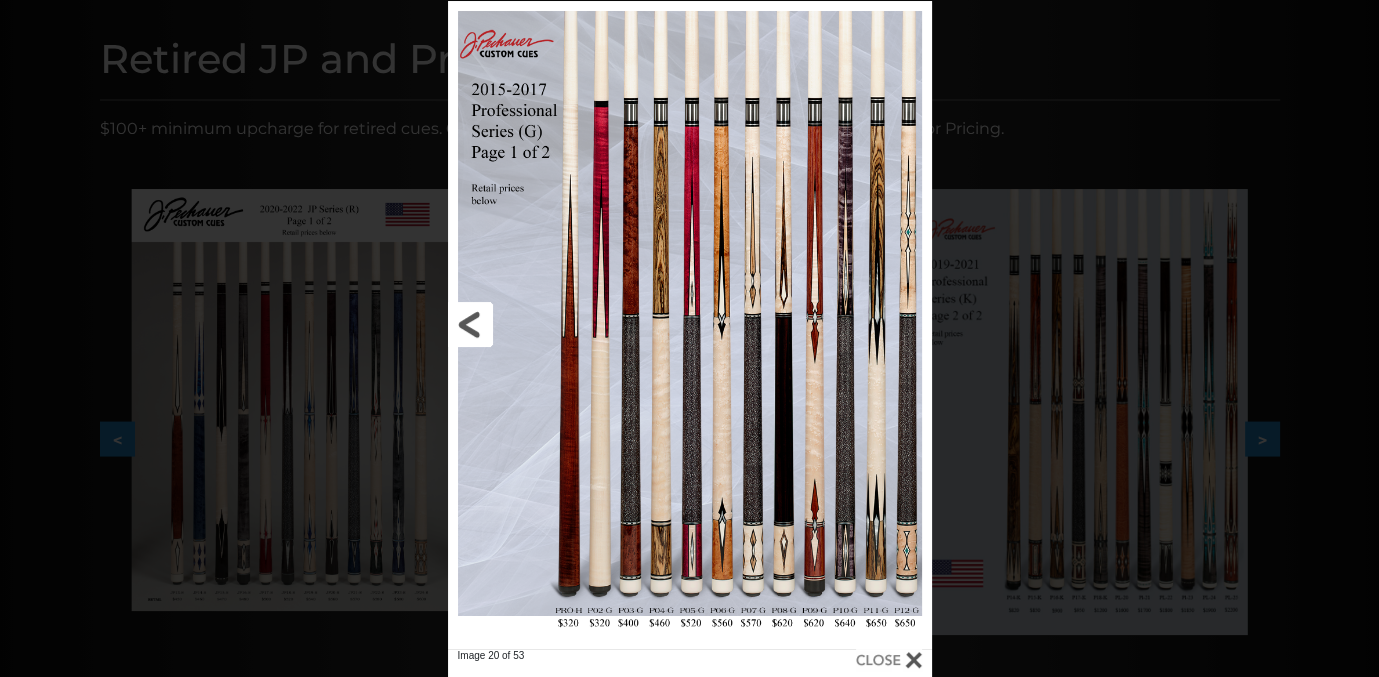 click at bounding box center (557, 325) 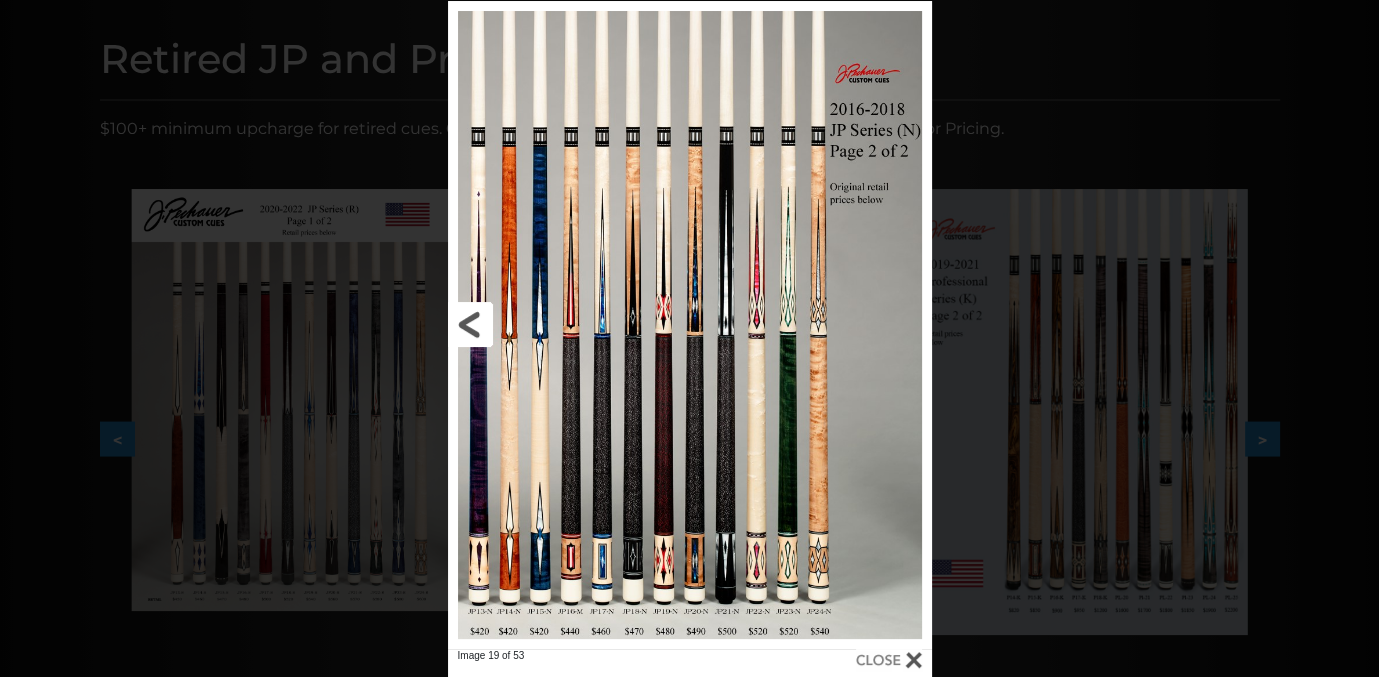 click at bounding box center [557, 325] 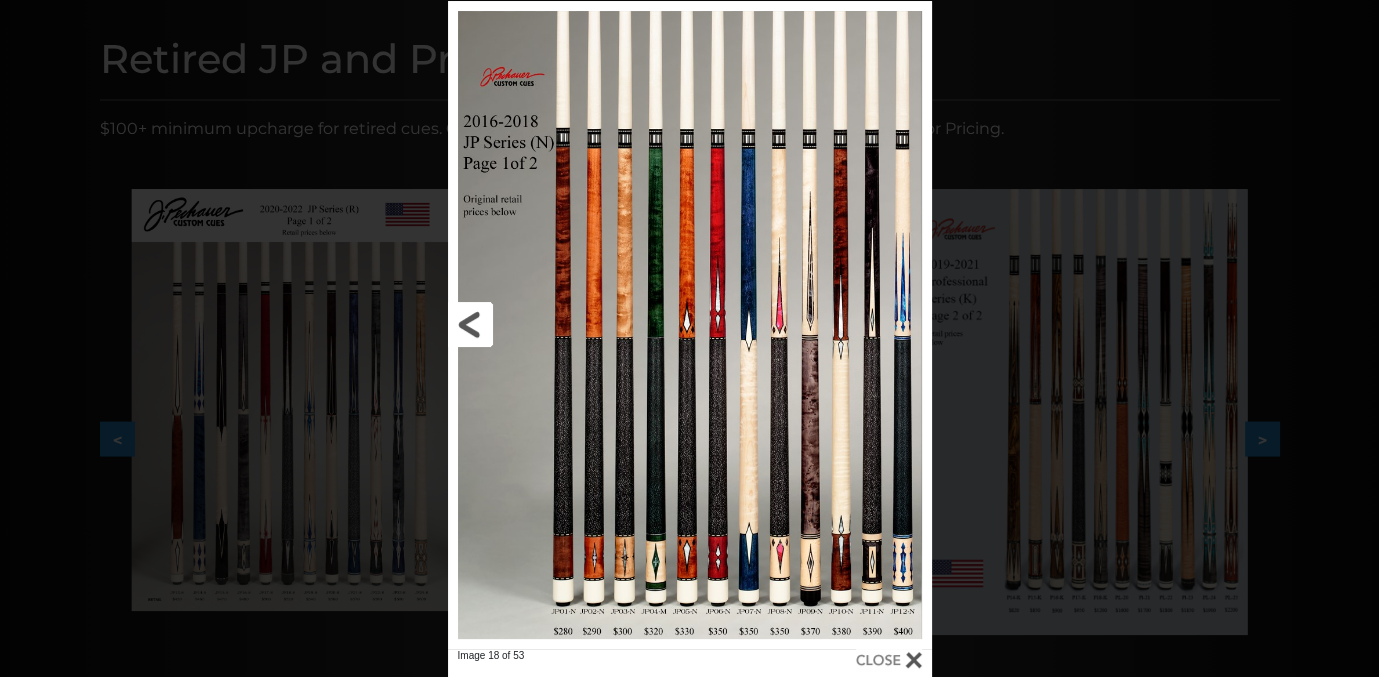 click at bounding box center [557, 325] 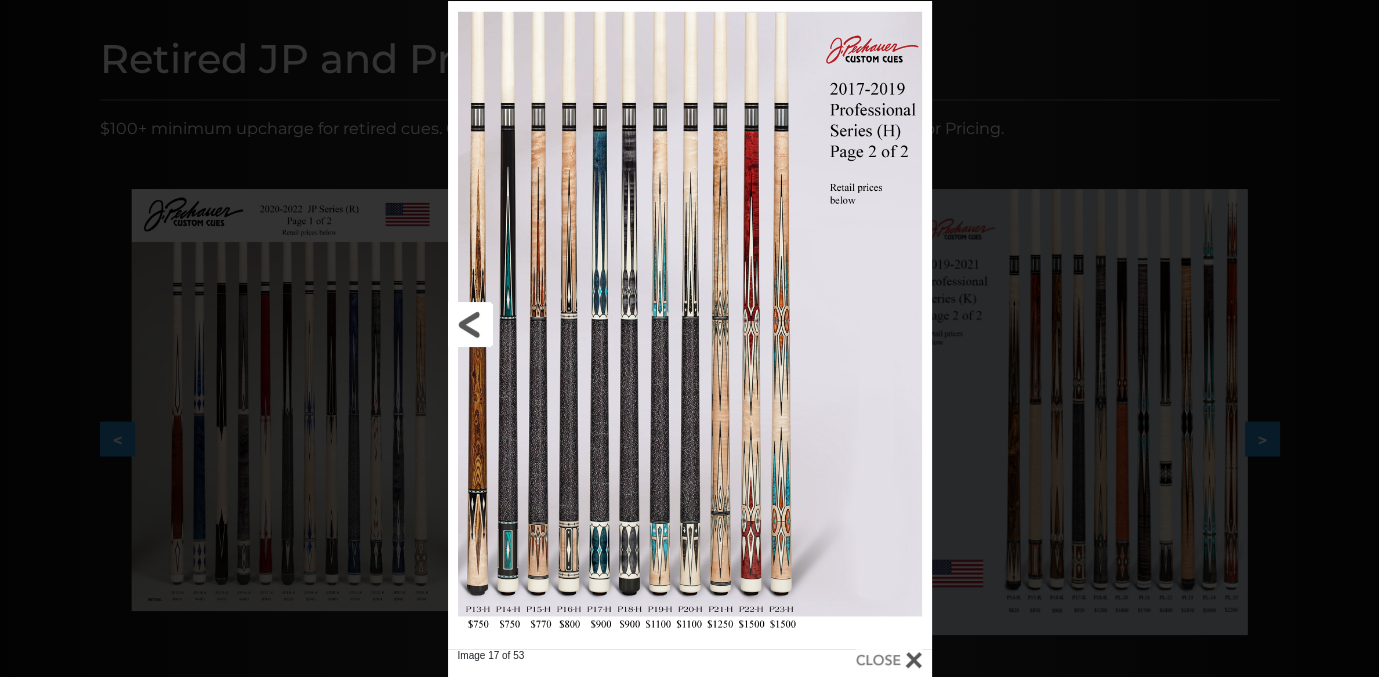 click at bounding box center [557, 325] 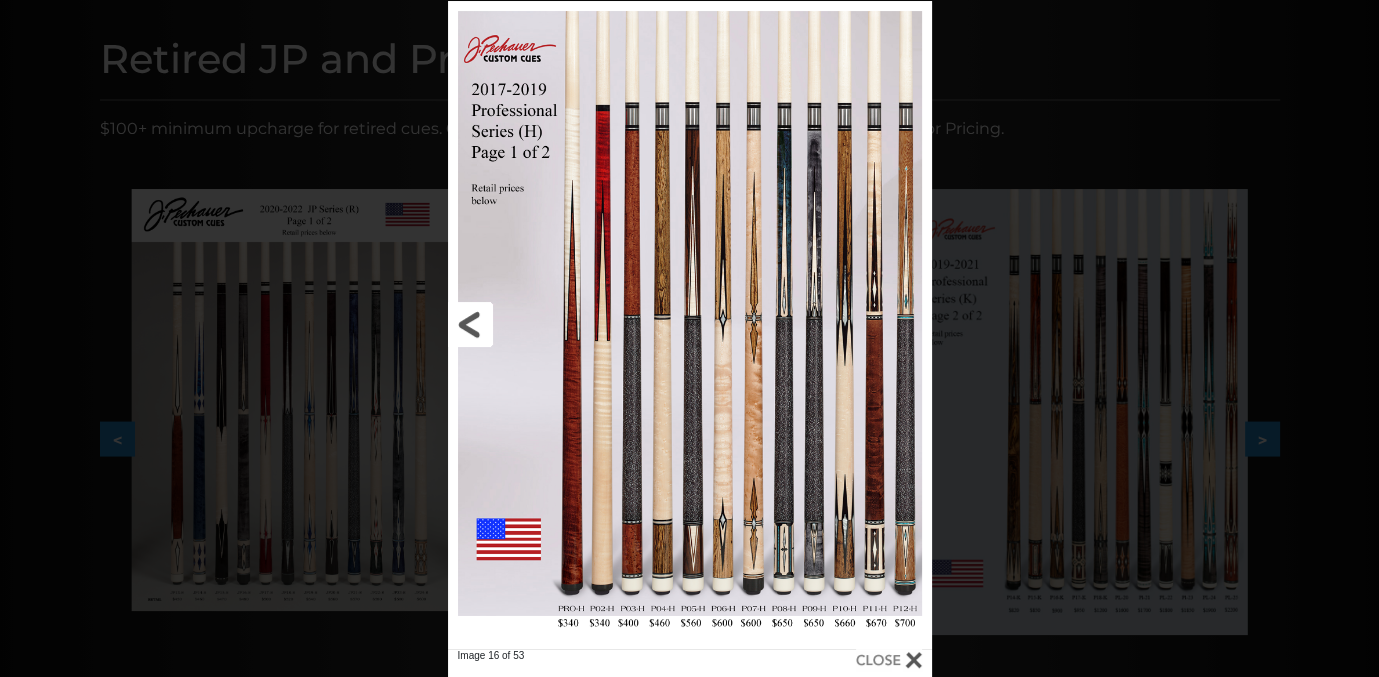 click at bounding box center [557, 325] 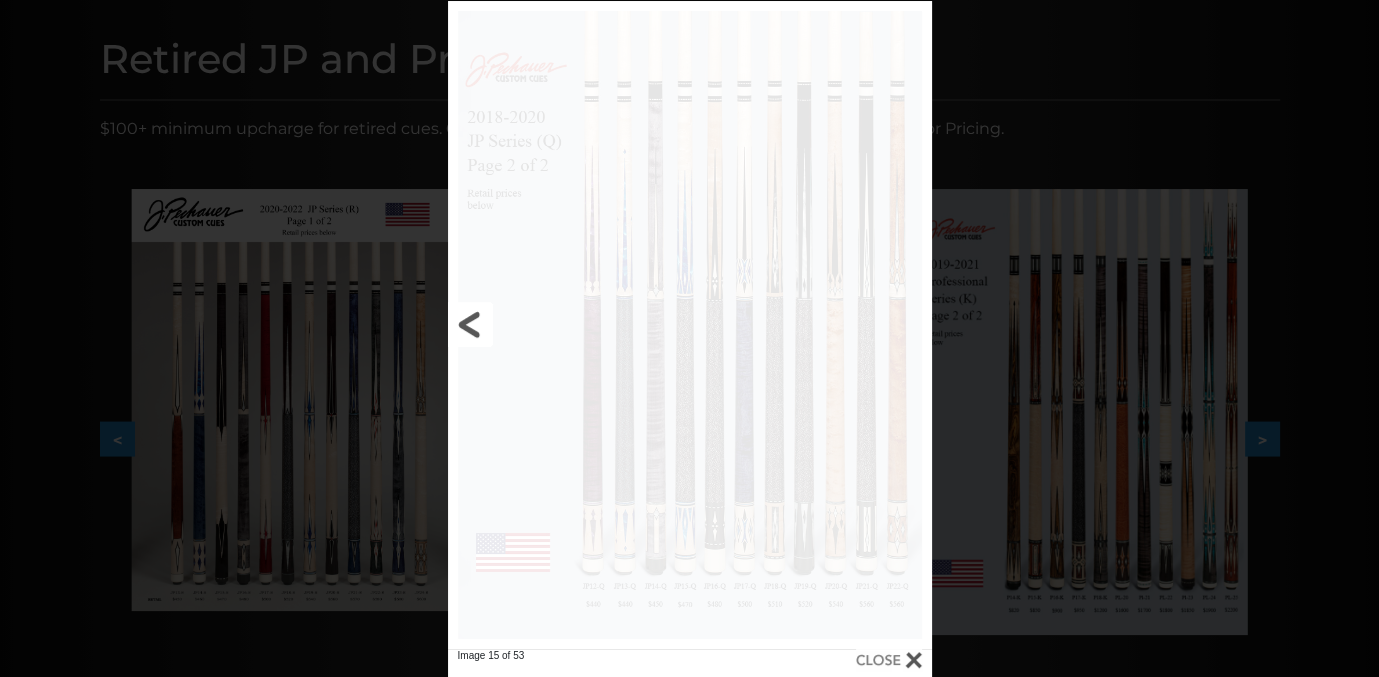 click at bounding box center (557, 325) 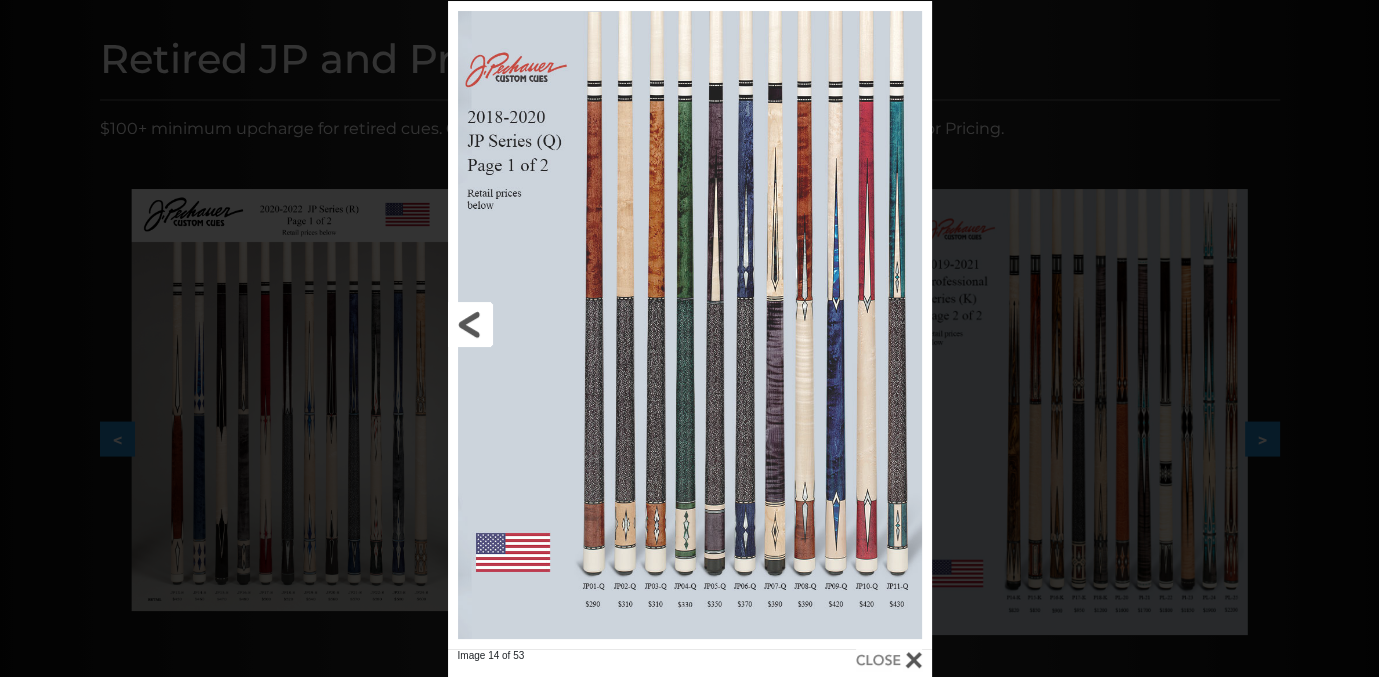 click at bounding box center (557, 325) 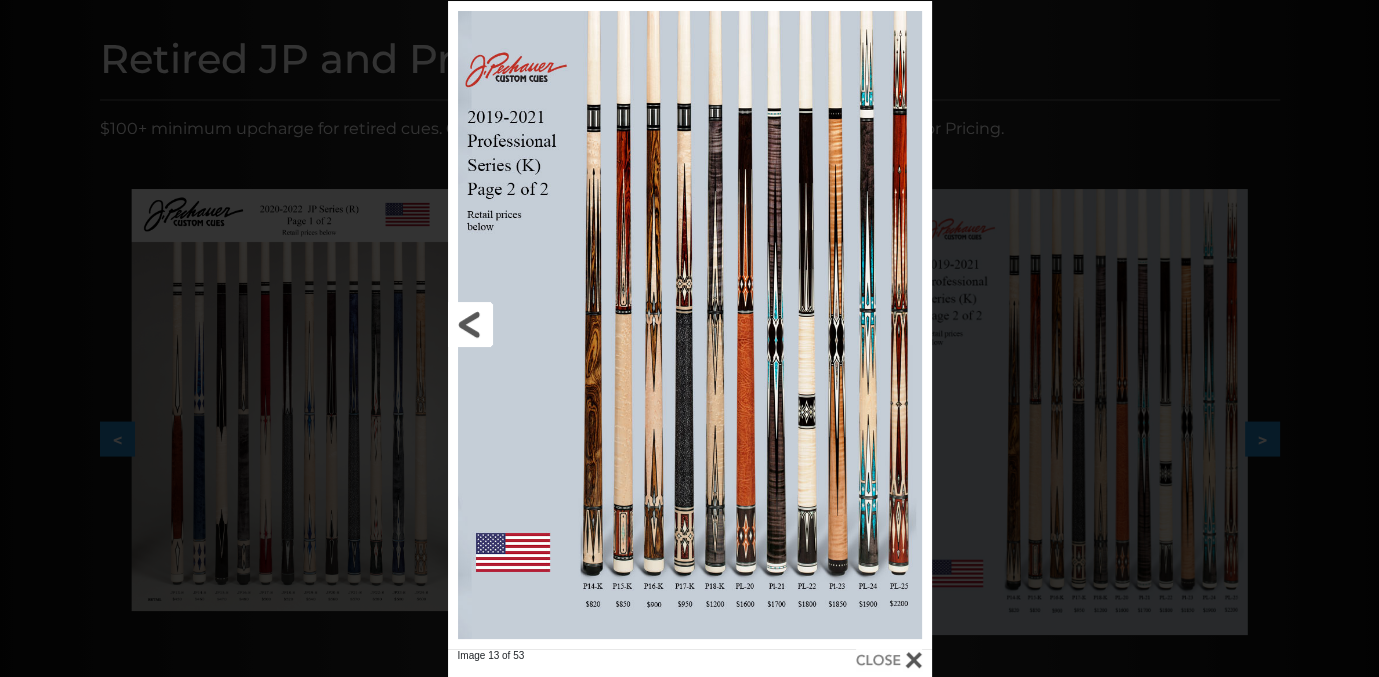 click at bounding box center [557, 325] 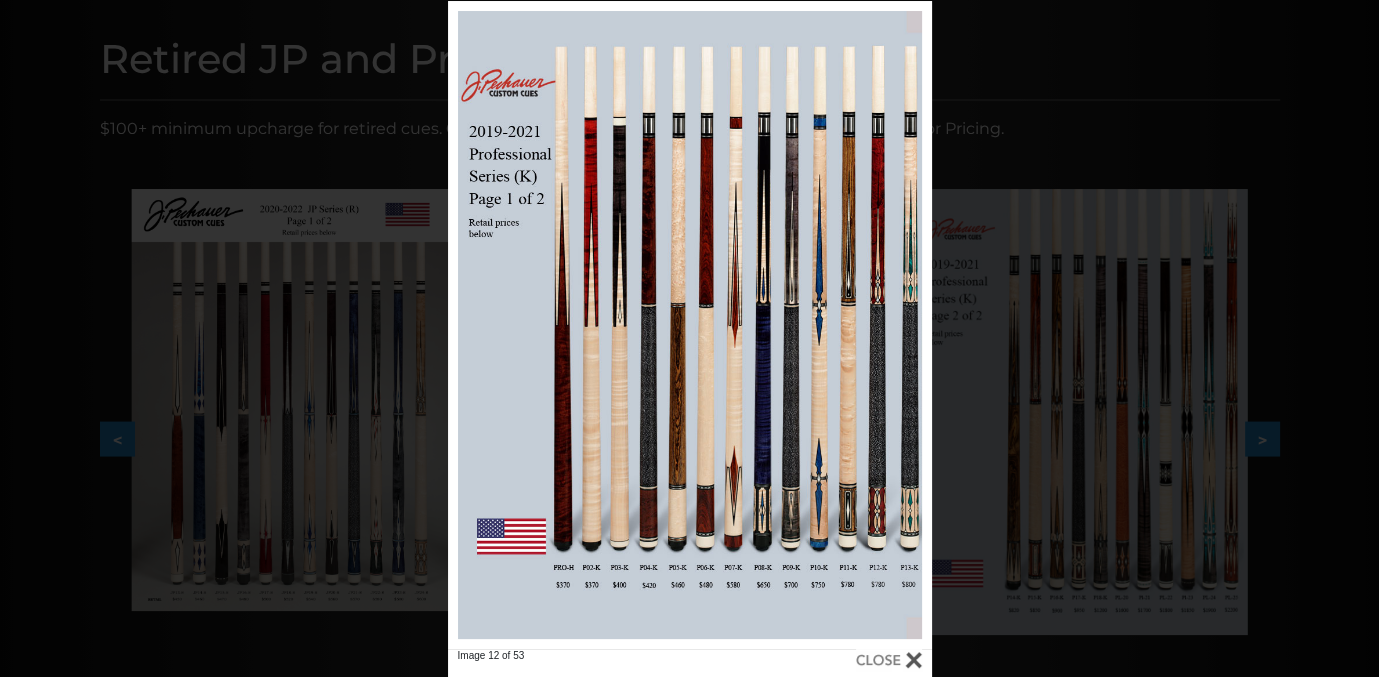 click on "Image 12 of 53" at bounding box center (689, 339) 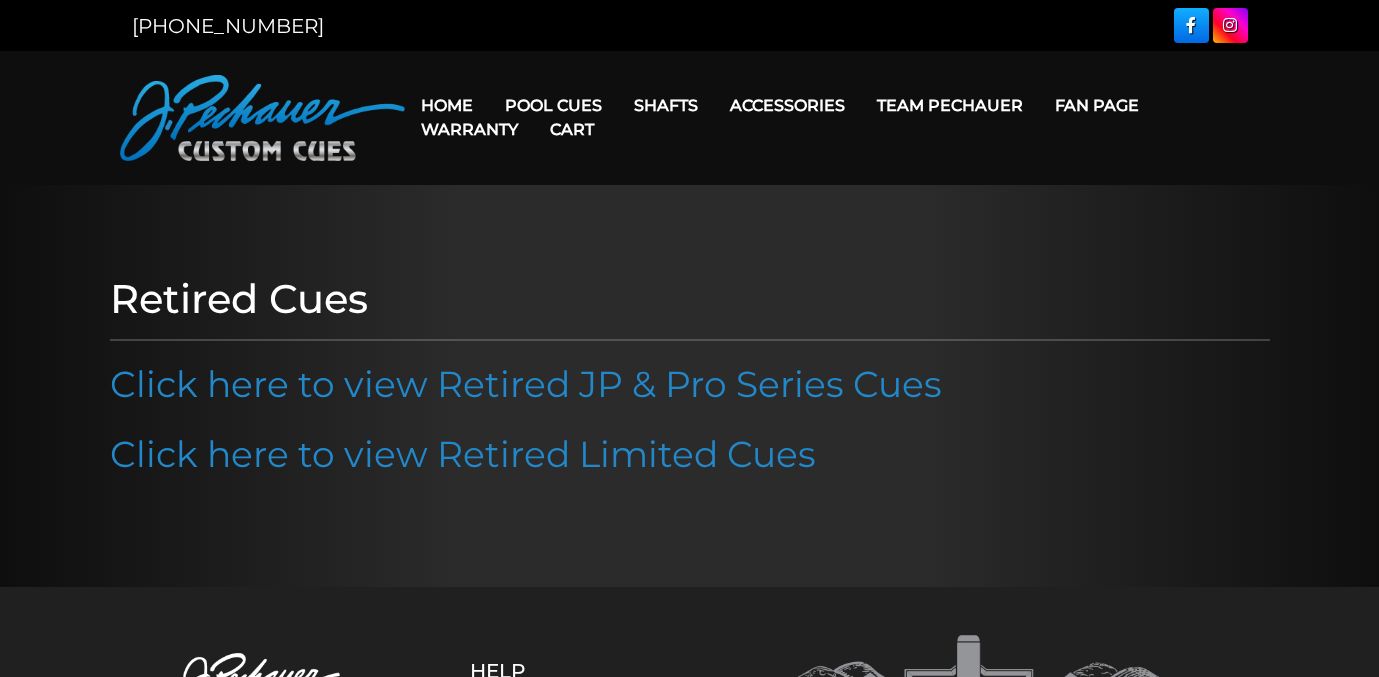 scroll, scrollTop: 0, scrollLeft: 0, axis: both 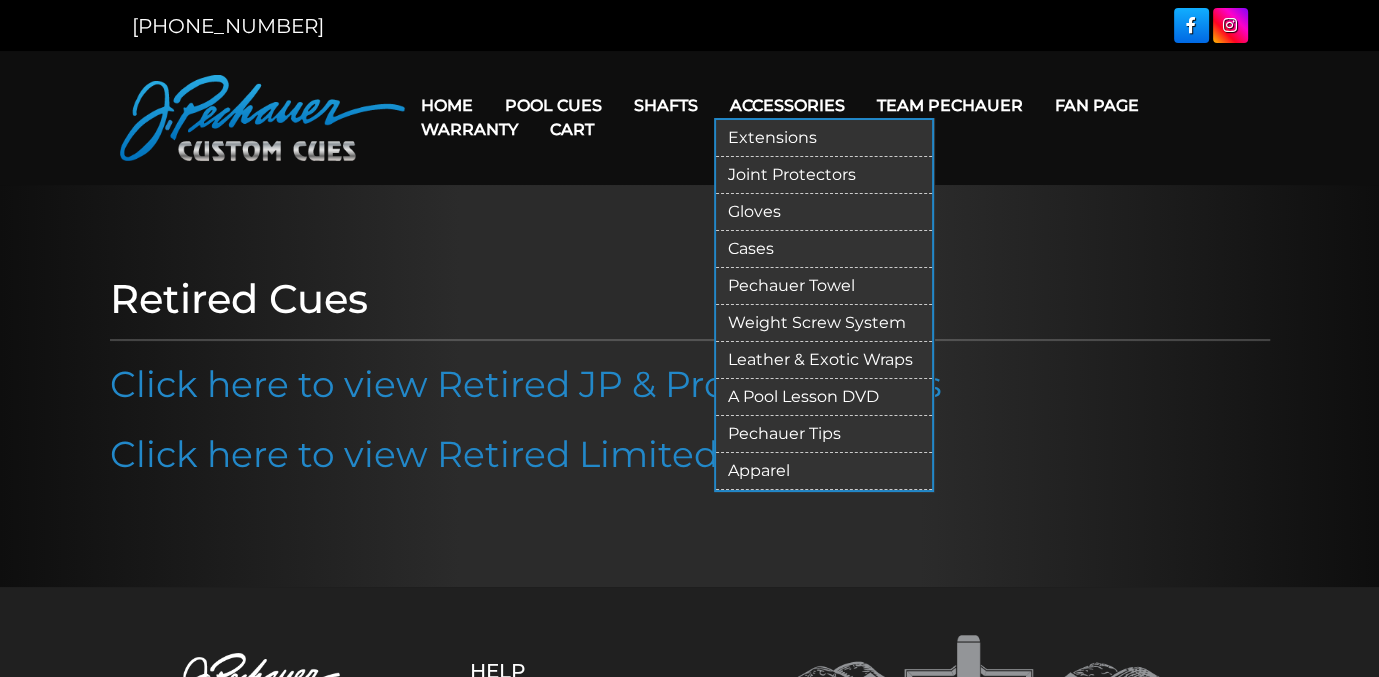 click on "Joint Protectors" at bounding box center (824, 175) 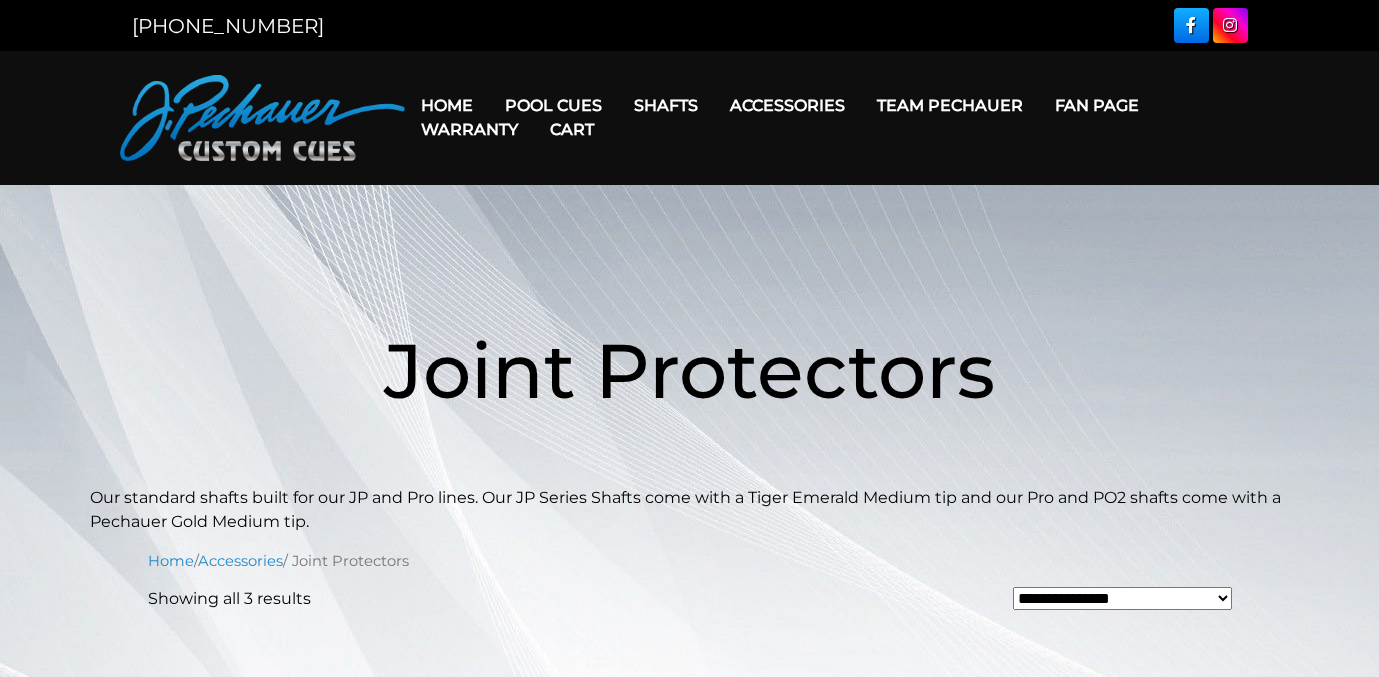 scroll, scrollTop: 0, scrollLeft: 0, axis: both 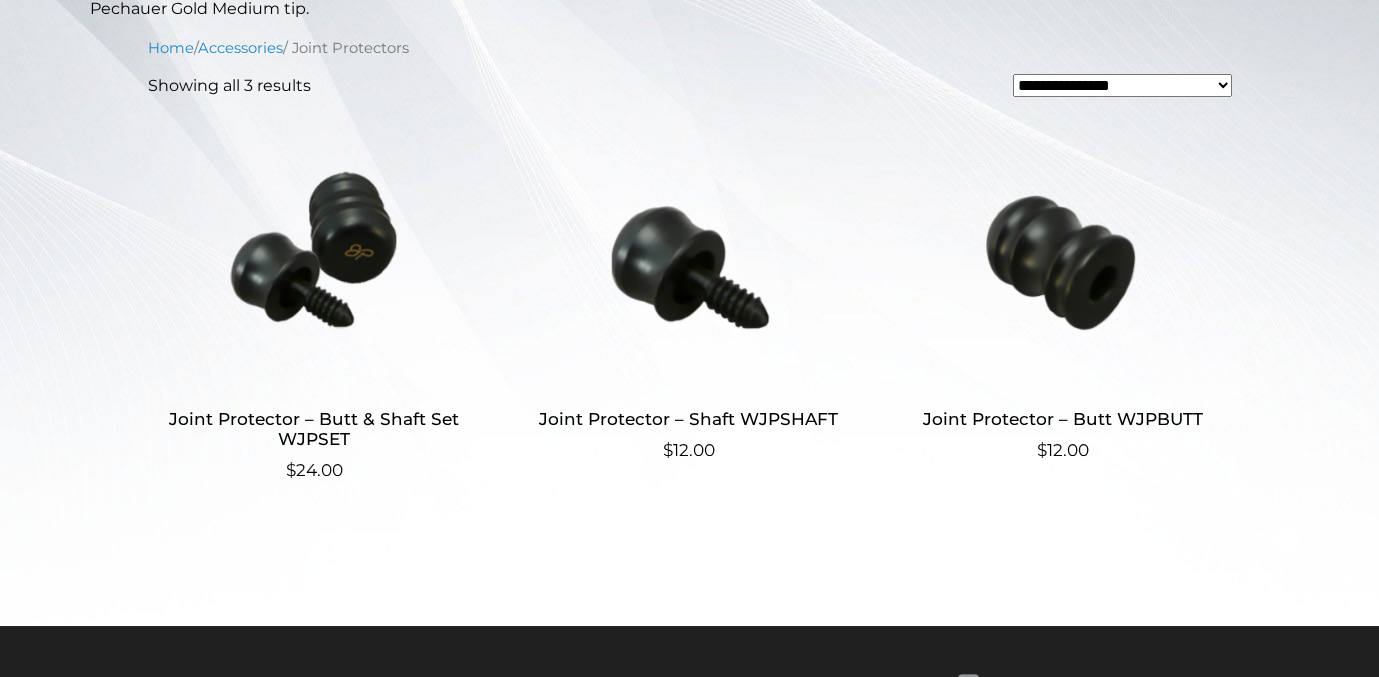 click at bounding box center [314, 249] 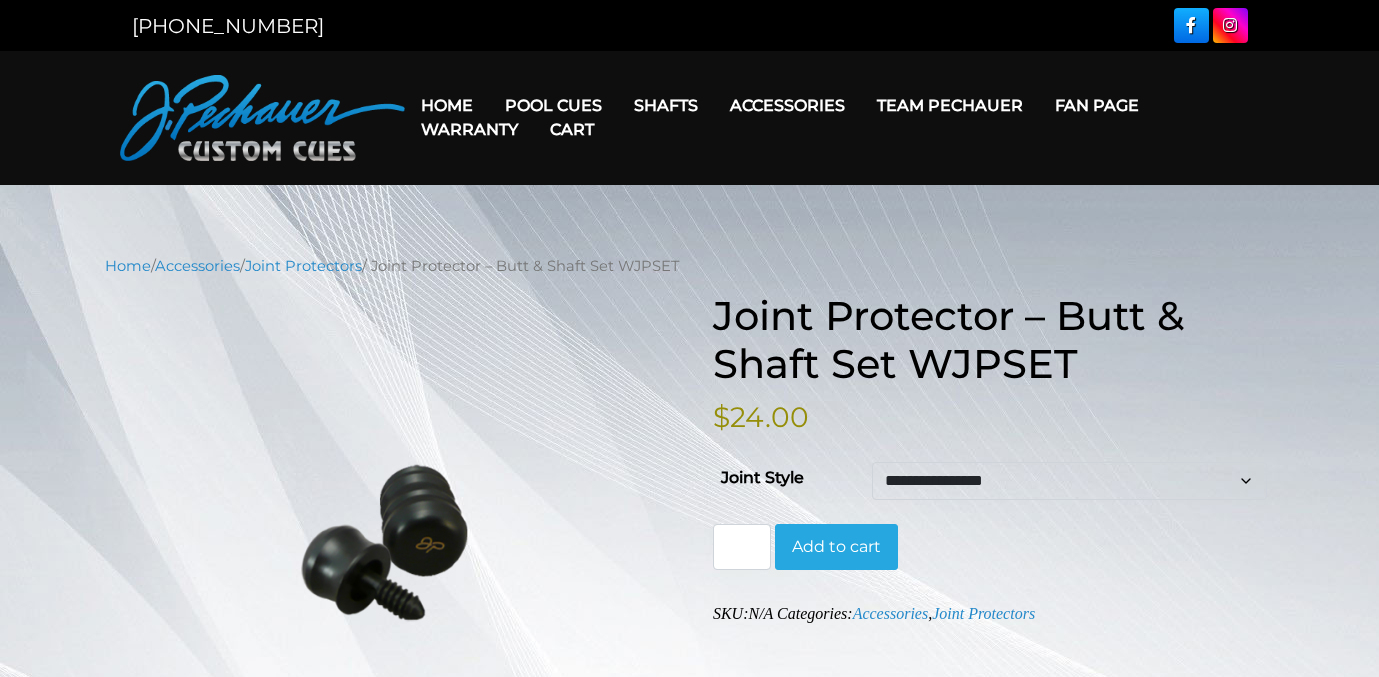 scroll, scrollTop: 0, scrollLeft: 0, axis: both 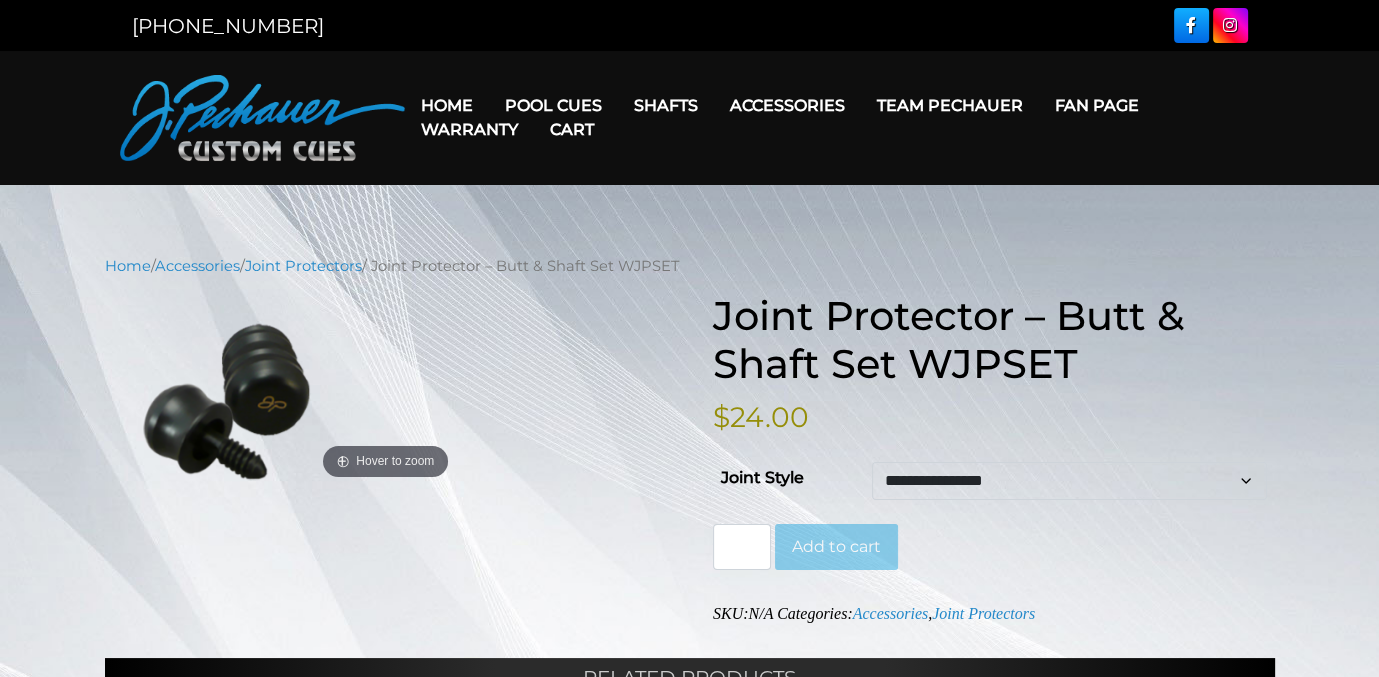 click on "Joint Protector – Butt & Shaft Set WJPSET" at bounding box center (994, 340) 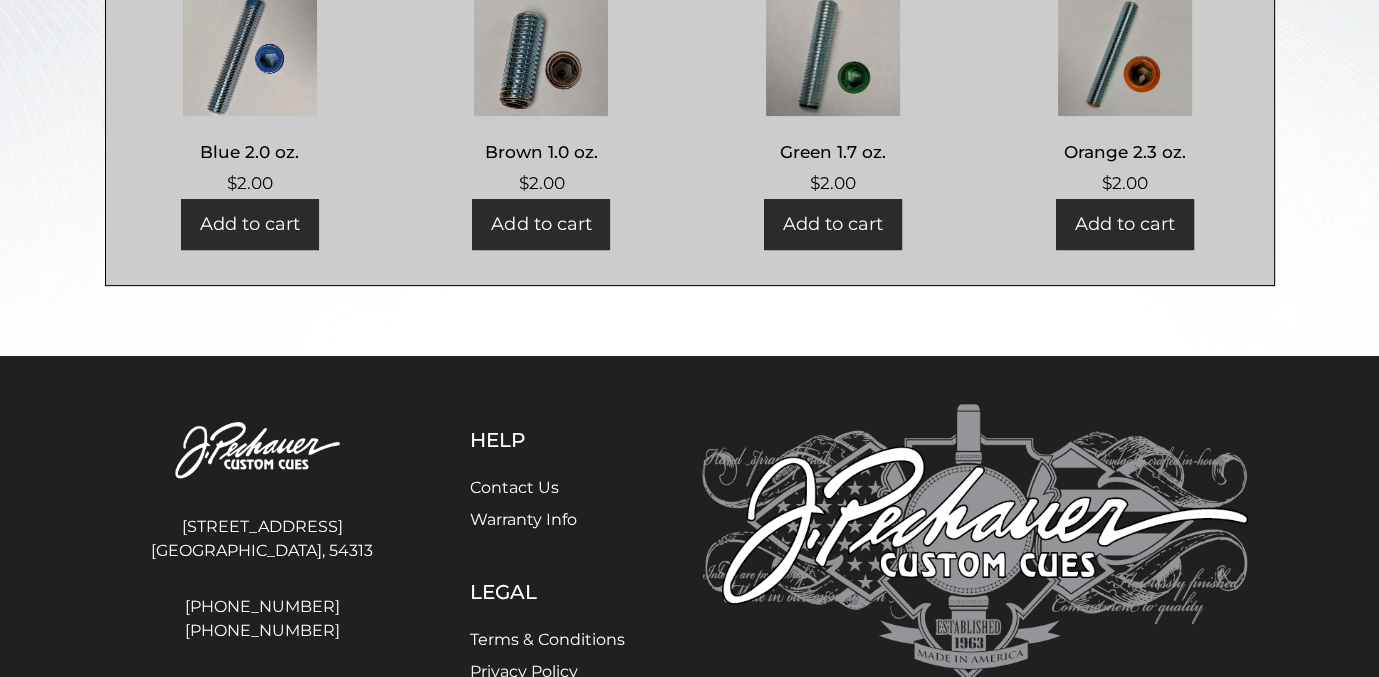 scroll, scrollTop: 755, scrollLeft: 0, axis: vertical 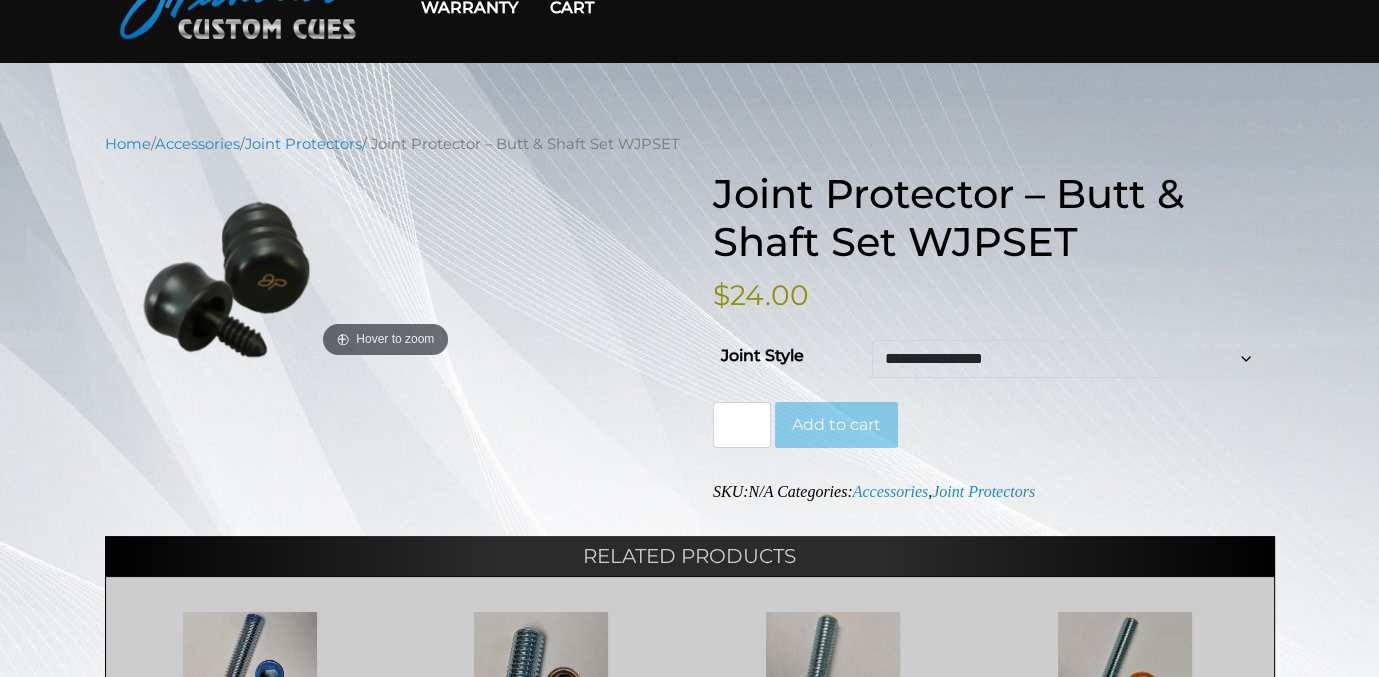 click on "**********" at bounding box center (1069, 359) 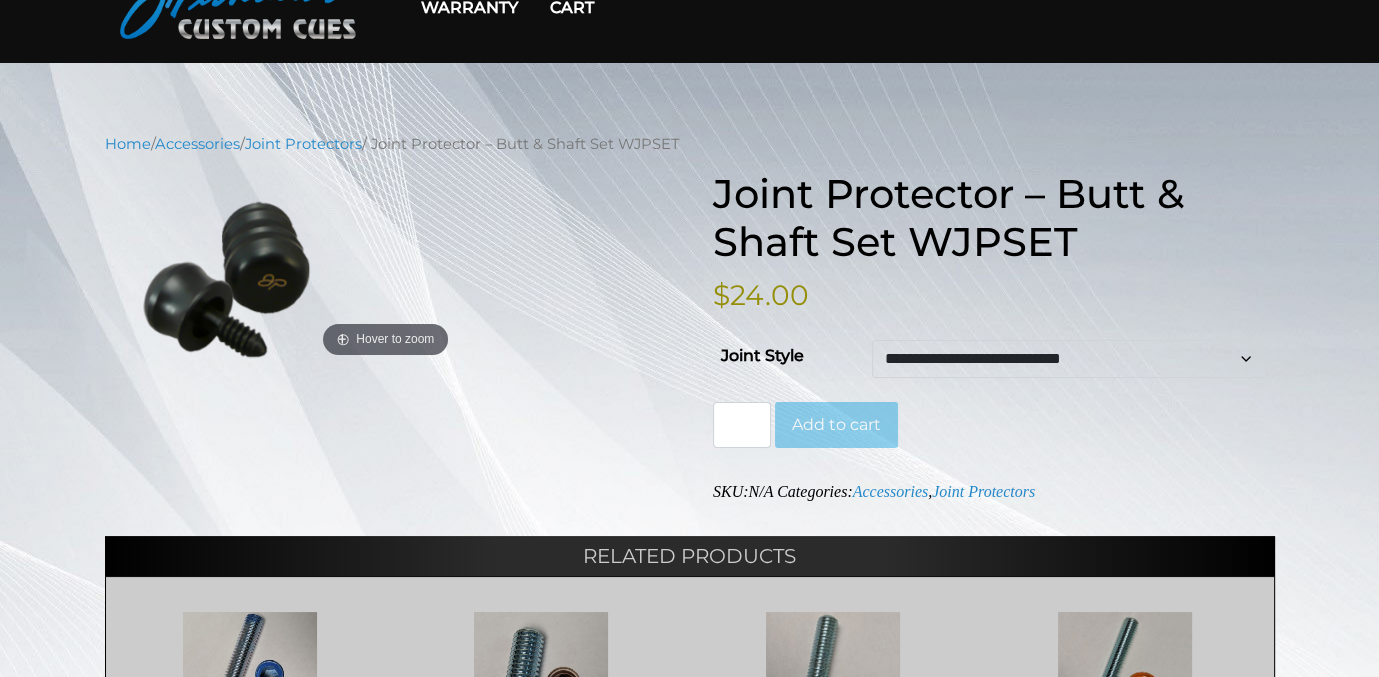 click on "**********" at bounding box center (1069, 359) 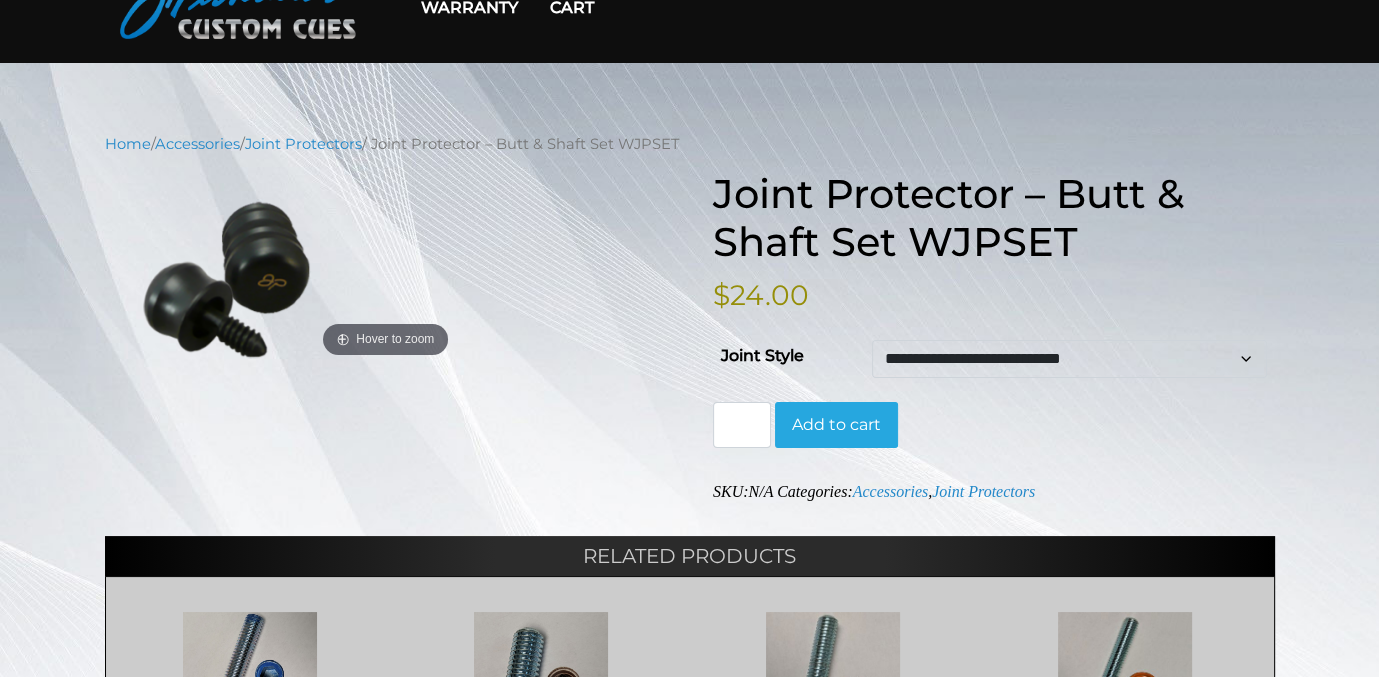 click on "**********" at bounding box center (1069, 359) 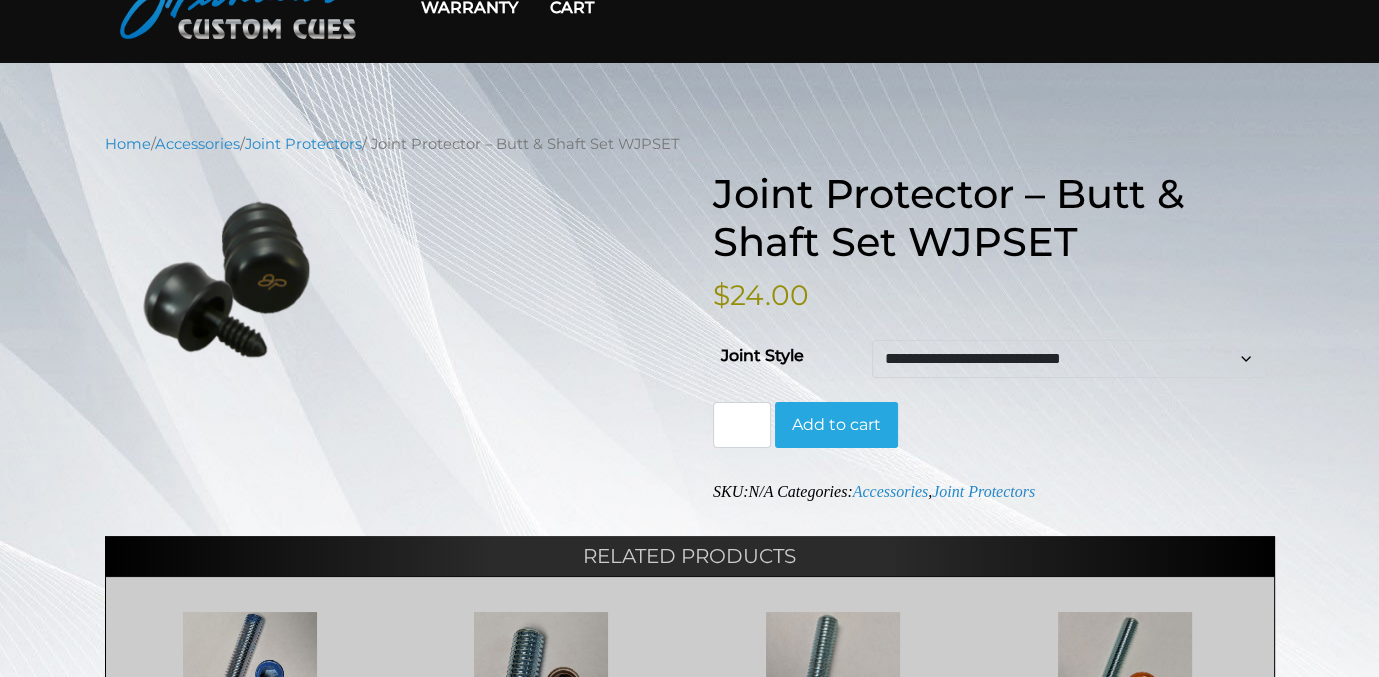 scroll, scrollTop: 0, scrollLeft: 0, axis: both 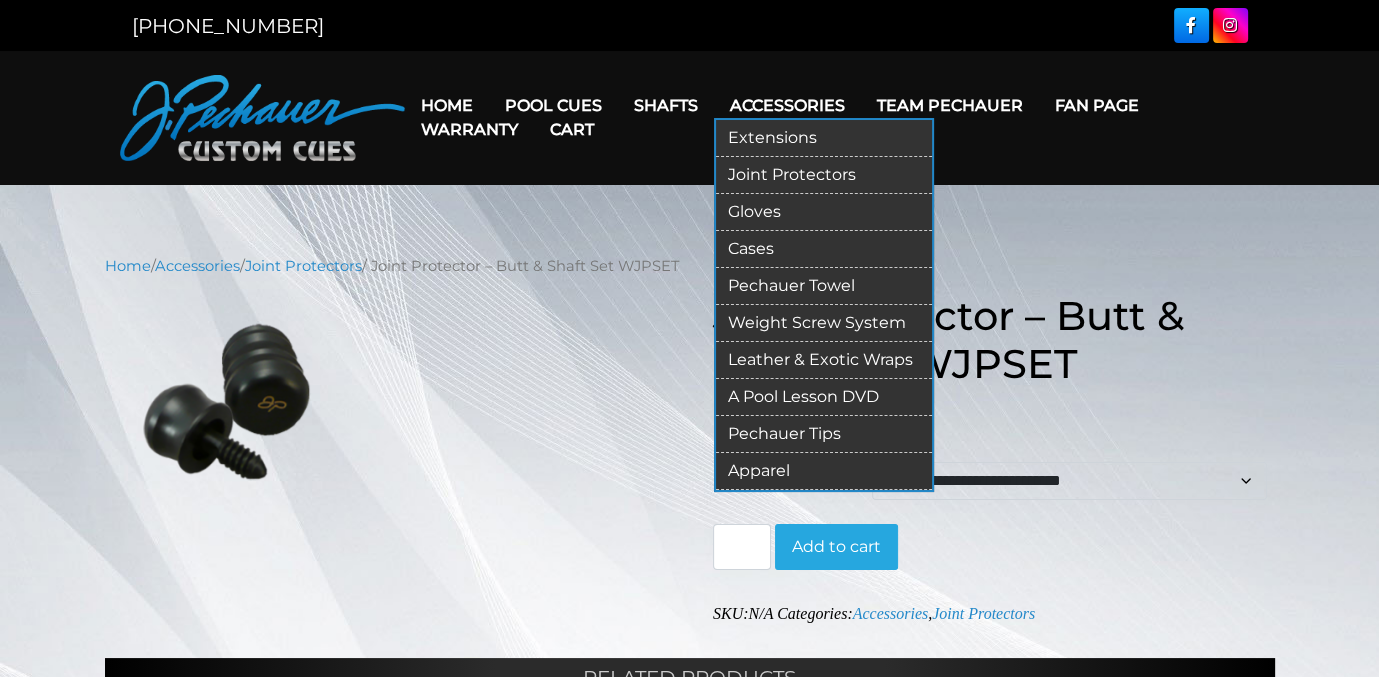 click on "Leather & Exotic Wraps" at bounding box center [824, 360] 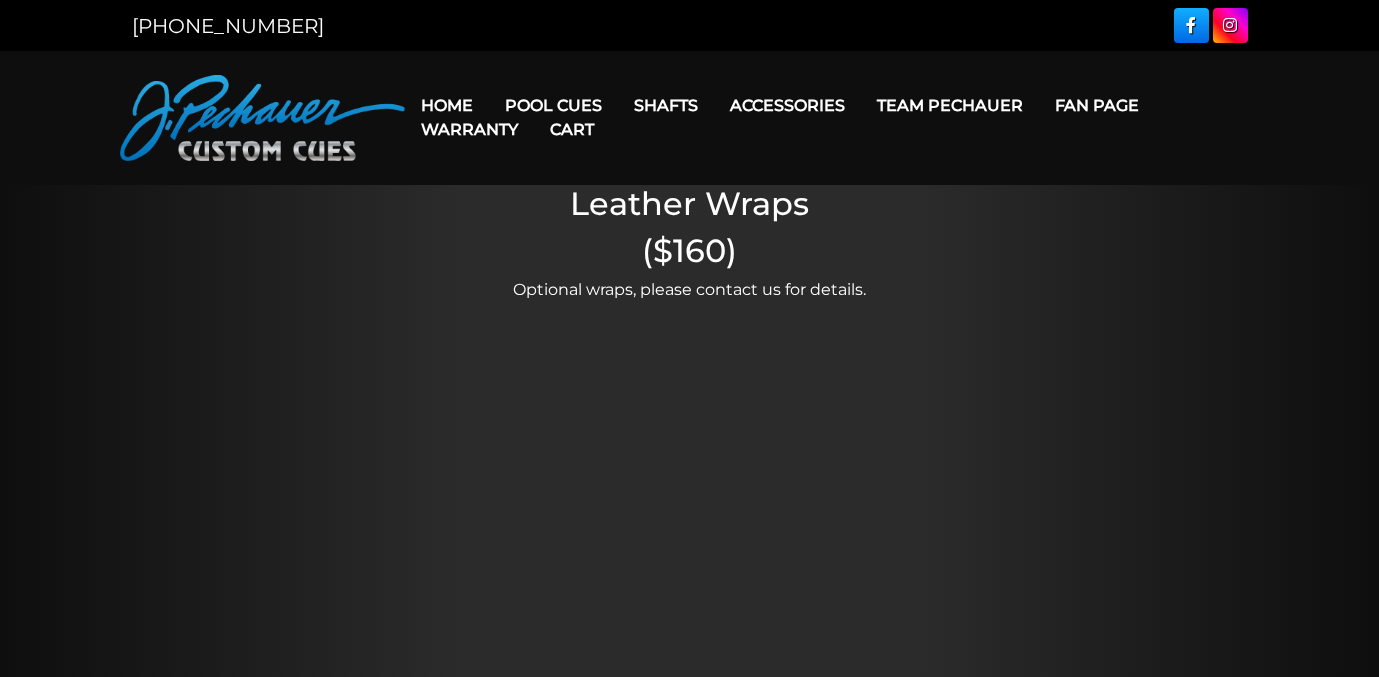 scroll, scrollTop: 0, scrollLeft: 0, axis: both 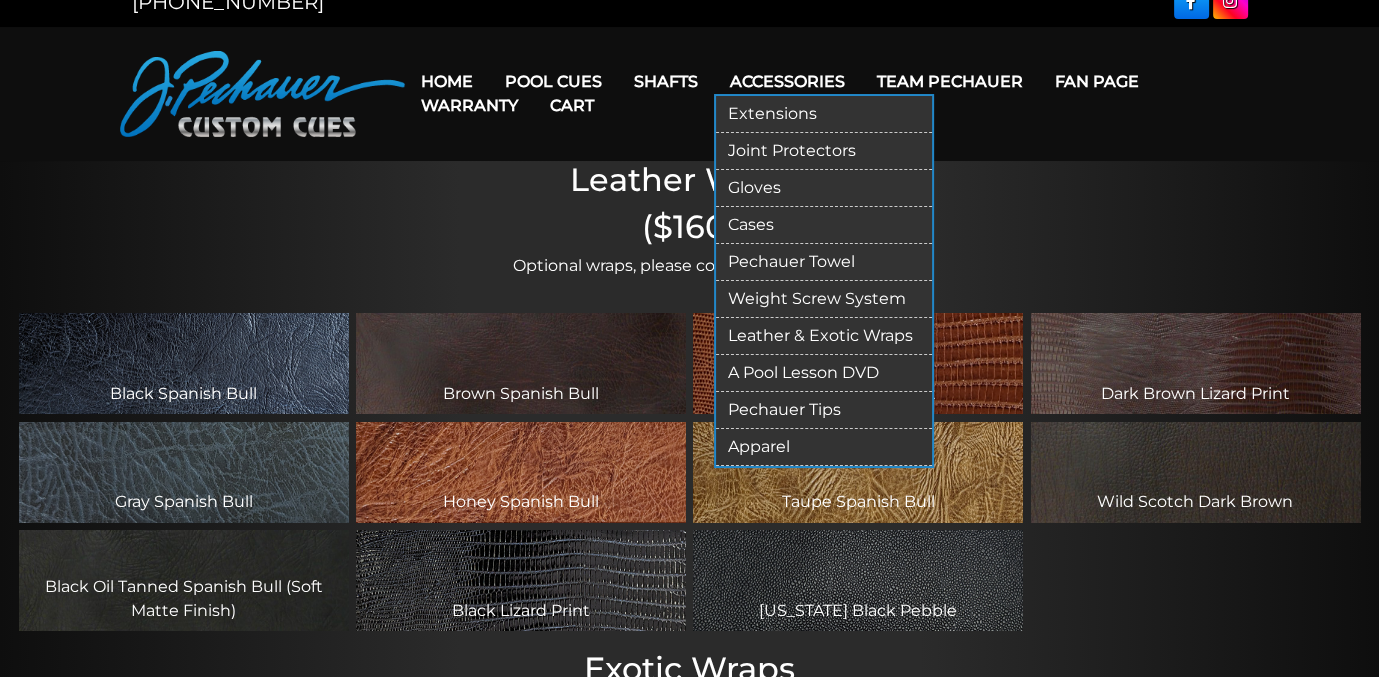 click on "Apparel" at bounding box center [824, 447] 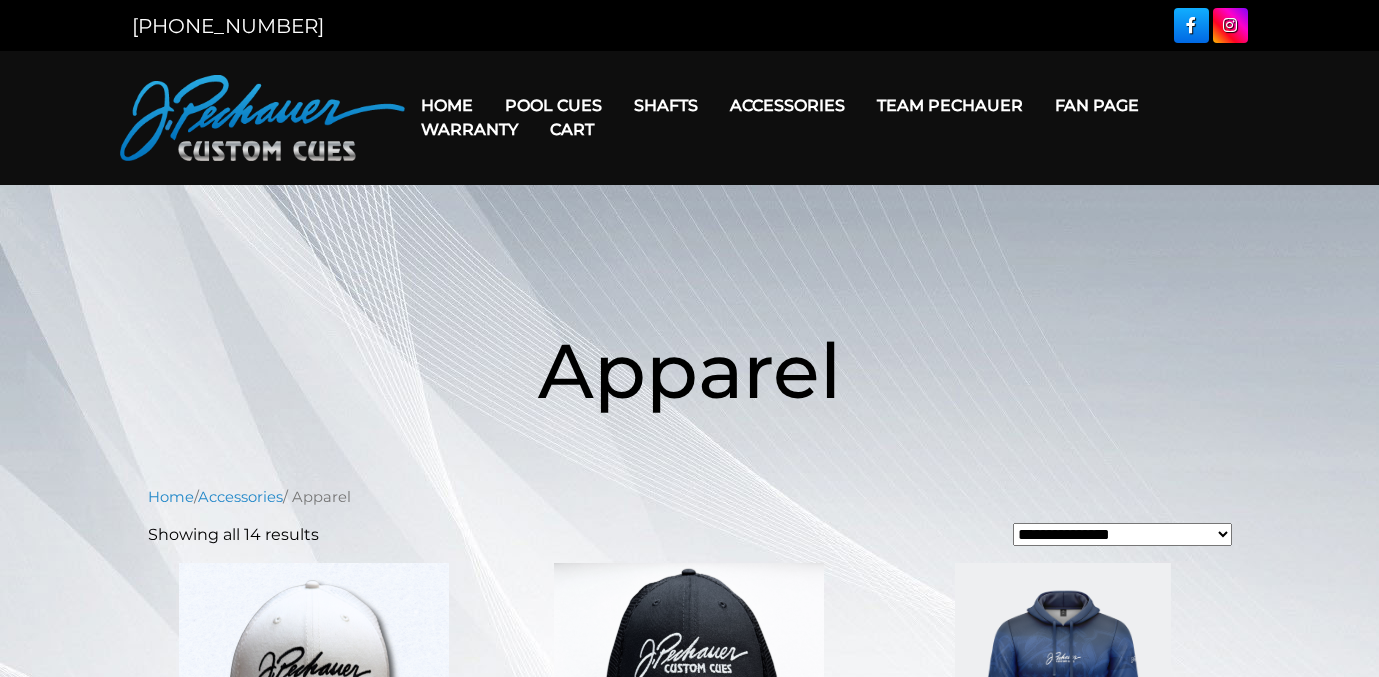 scroll, scrollTop: 0, scrollLeft: 0, axis: both 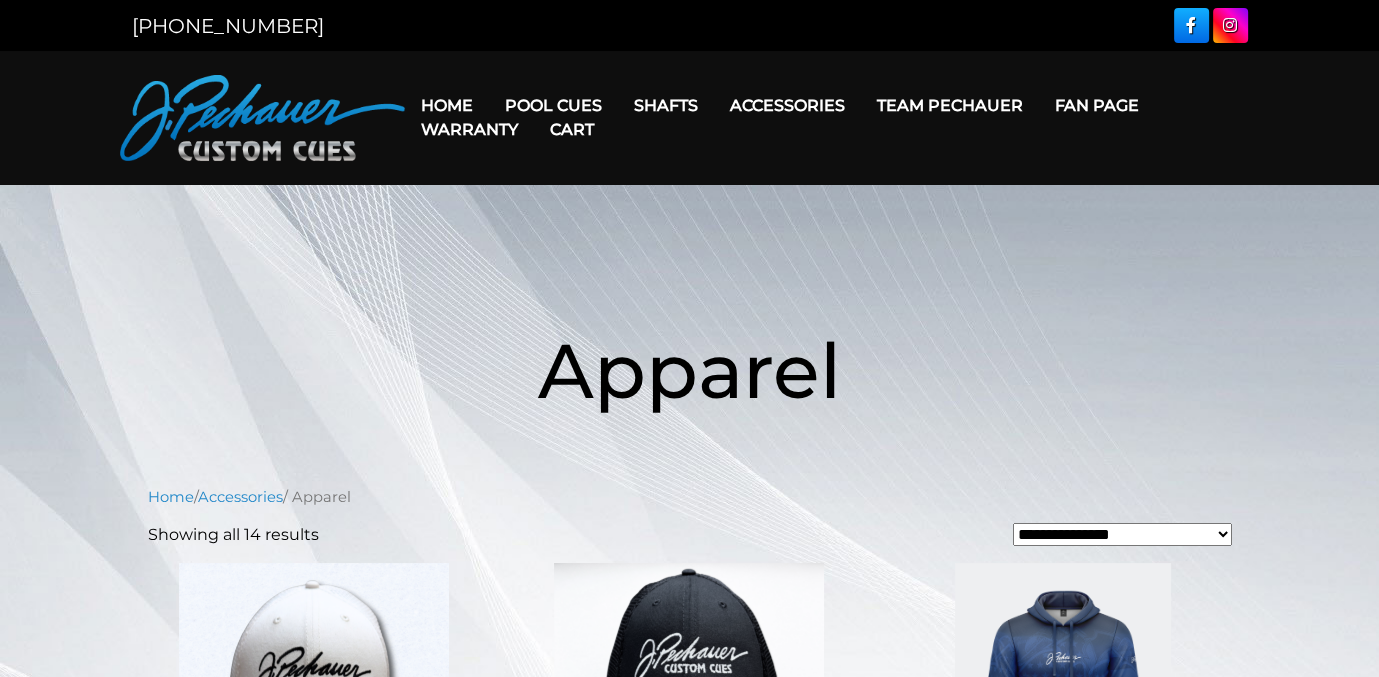 click on "Team Pechauer" at bounding box center [950, 105] 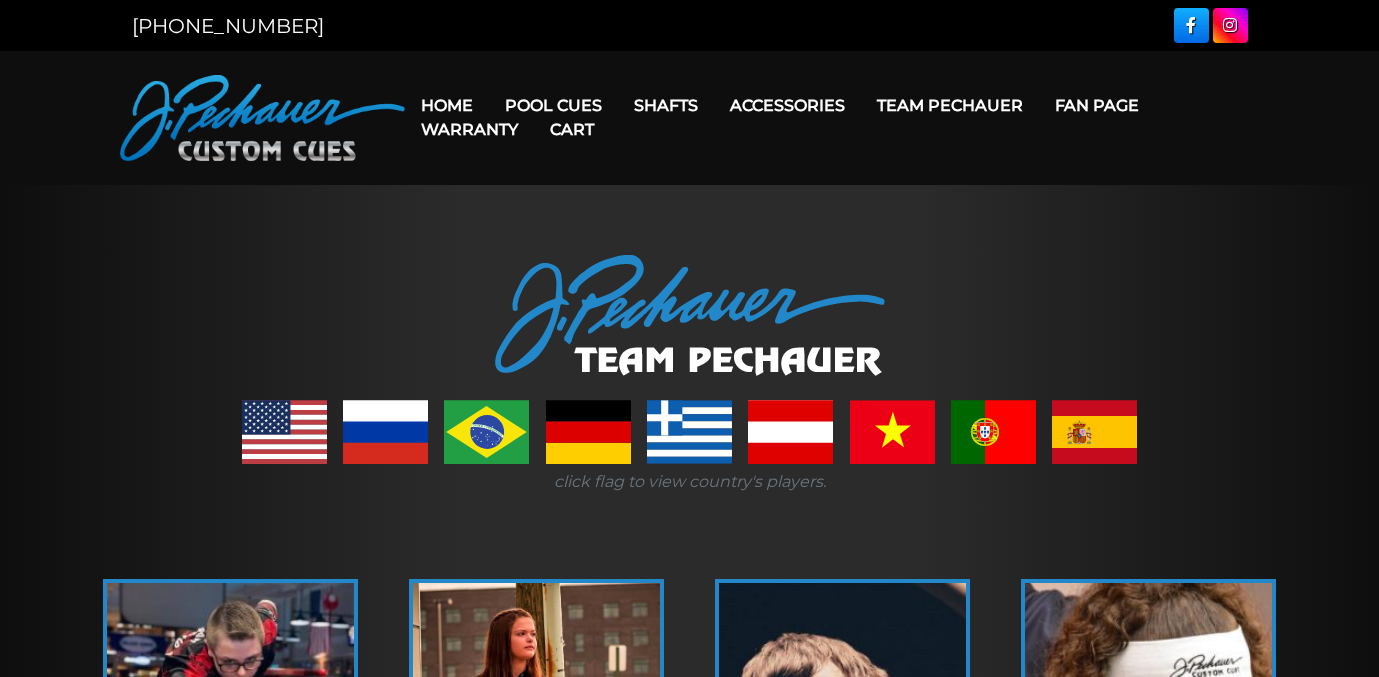 scroll, scrollTop: 0, scrollLeft: 0, axis: both 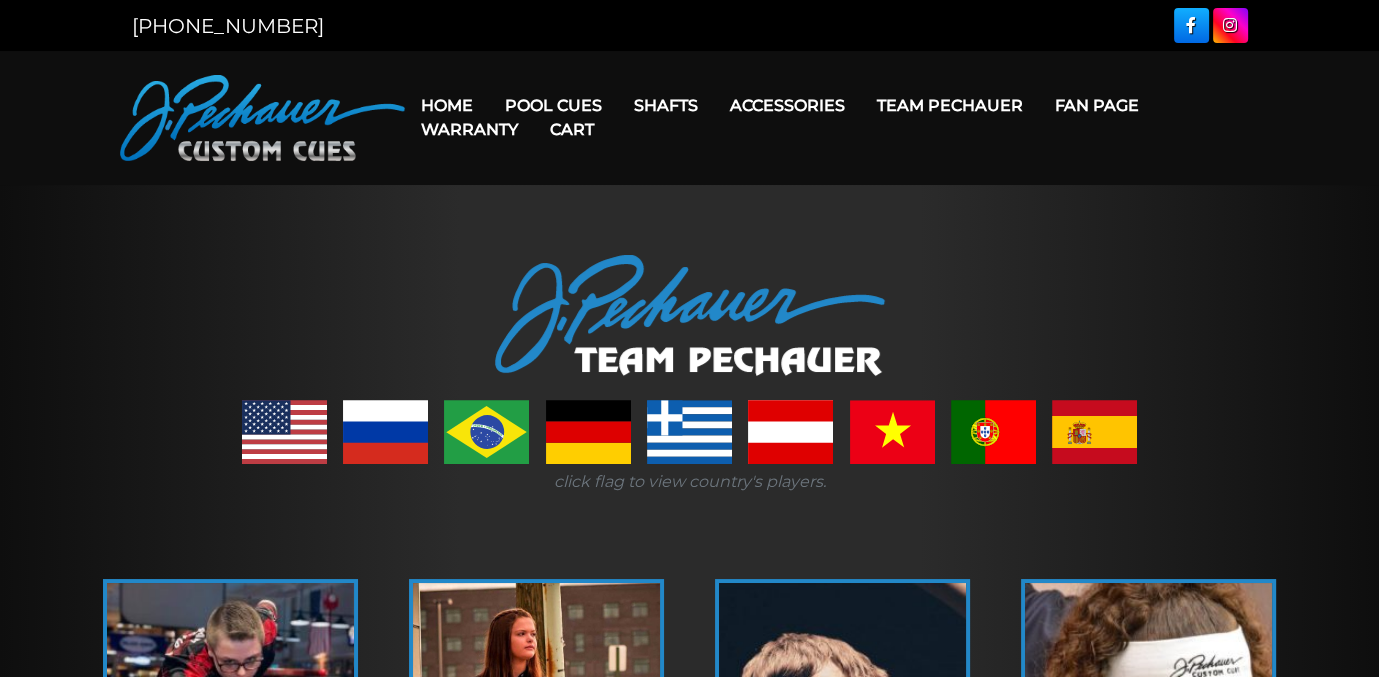 click at bounding box center (284, 432) 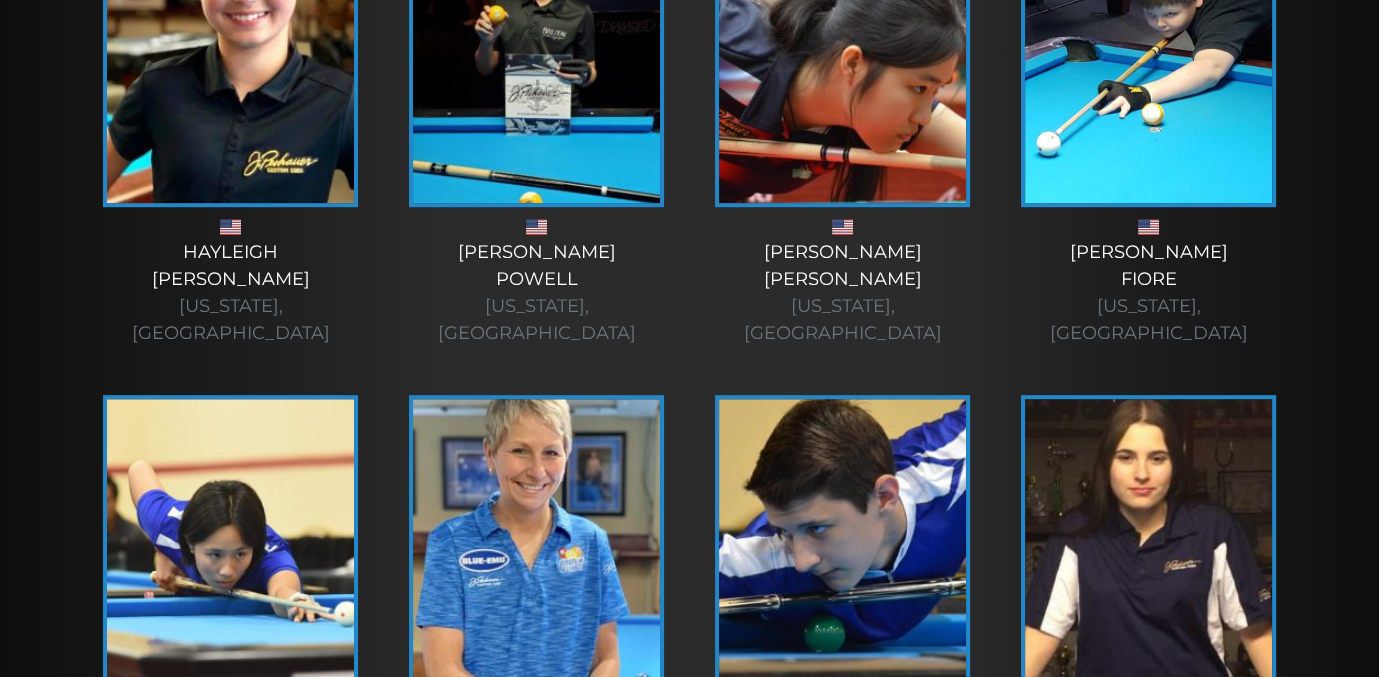 scroll, scrollTop: 1267, scrollLeft: 0, axis: vertical 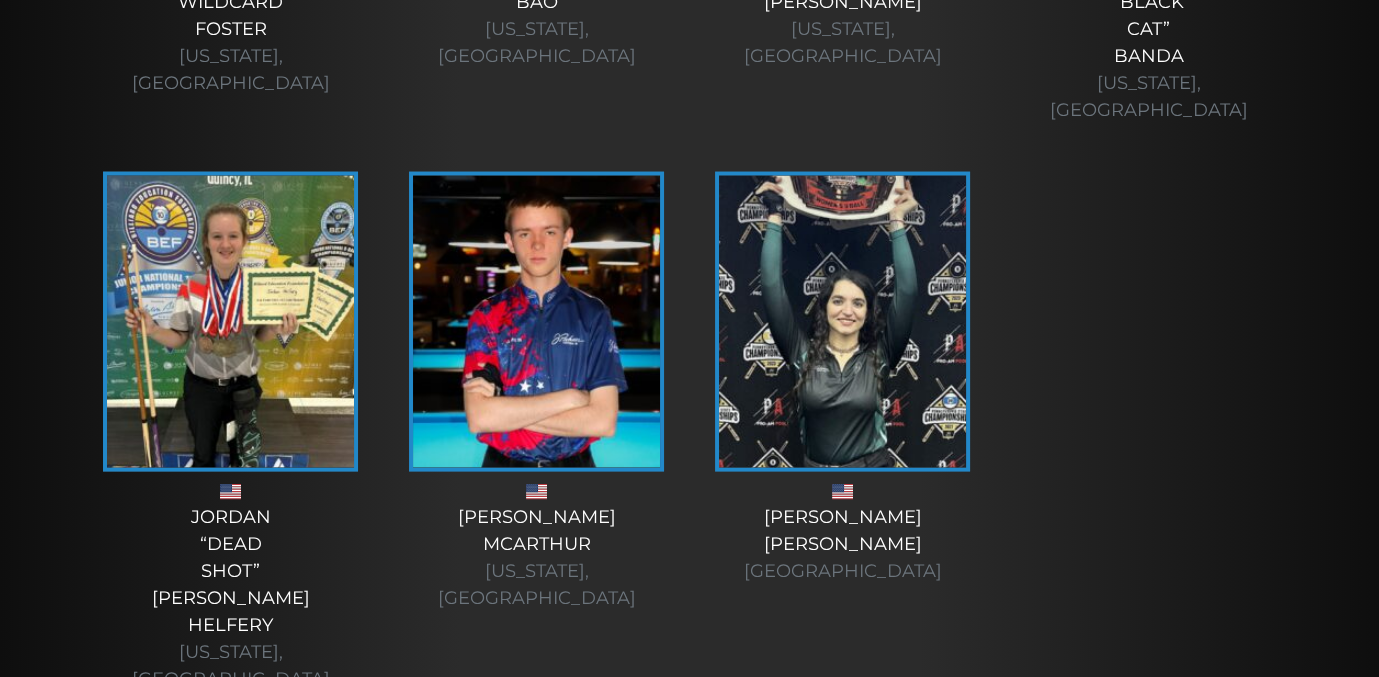 click on "Jordan “Dead Shot” [PERSON_NAME]
[US_STATE], [GEOGRAPHIC_DATA]" at bounding box center [231, 598] 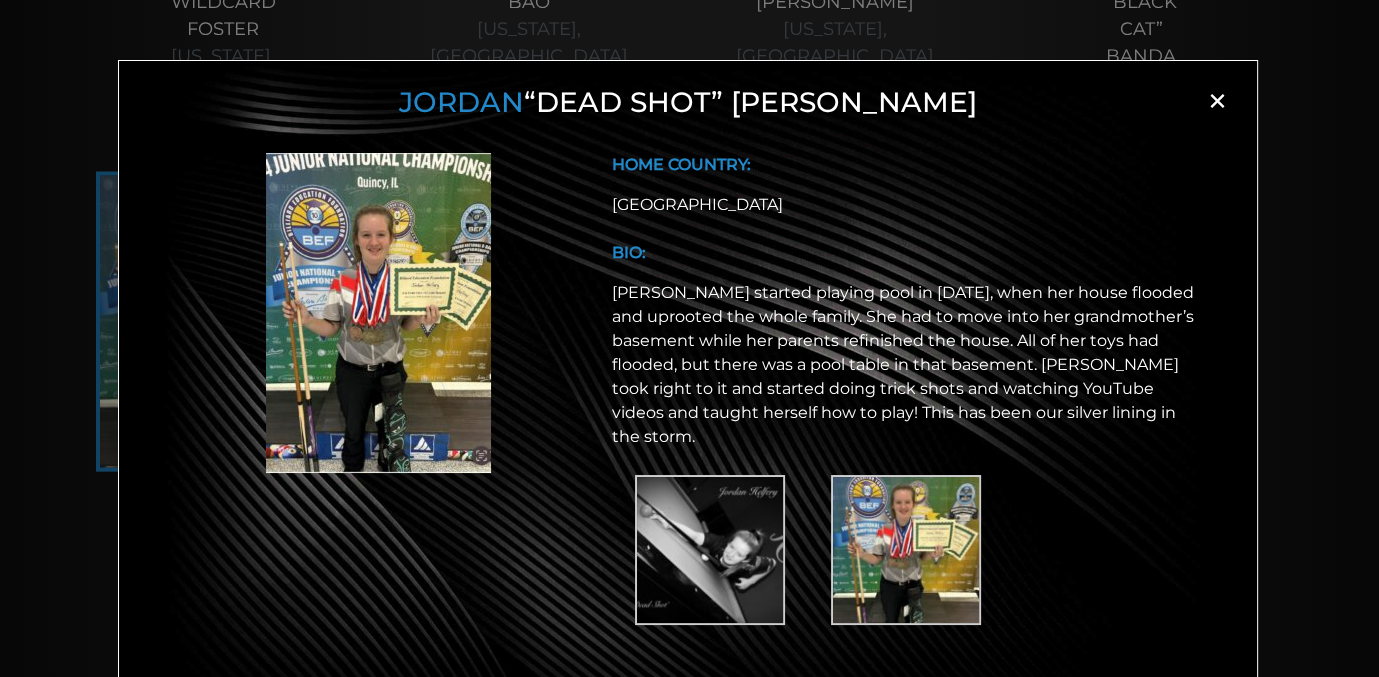 scroll, scrollTop: 10, scrollLeft: 0, axis: vertical 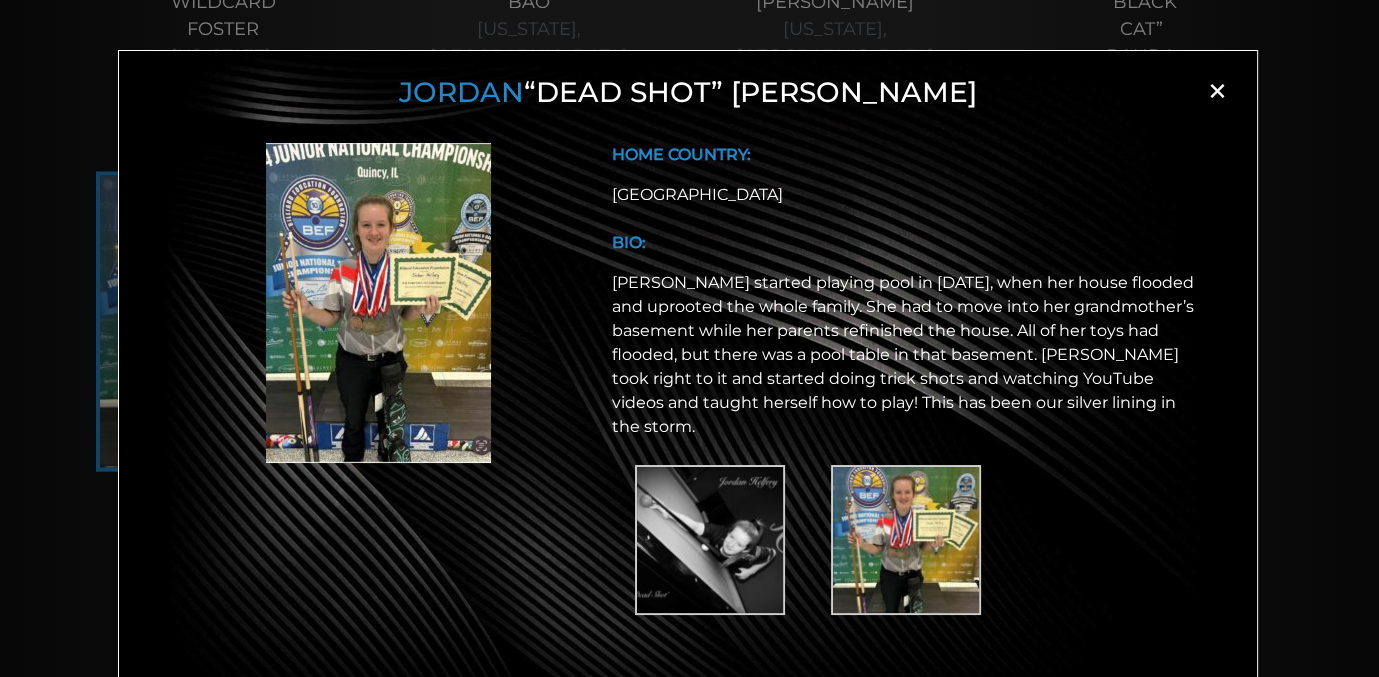 click on "×" at bounding box center (1217, 91) 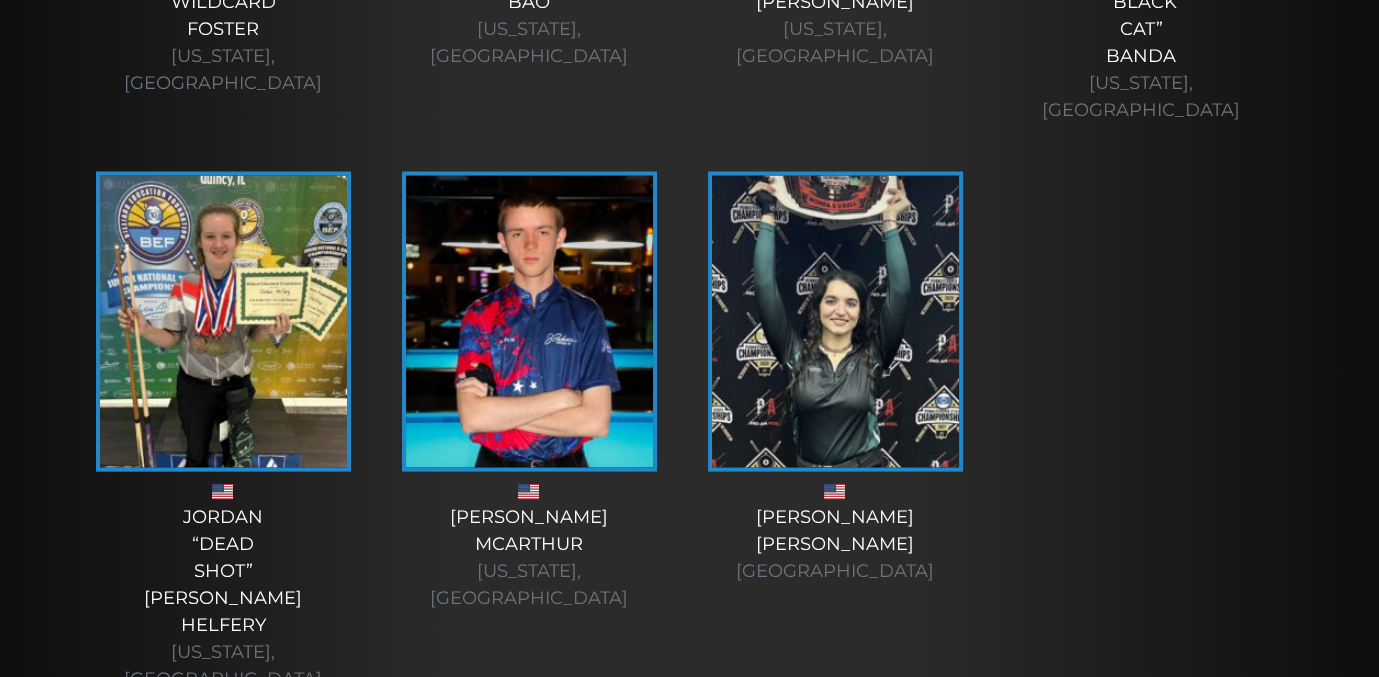 scroll, scrollTop: 4409, scrollLeft: 0, axis: vertical 